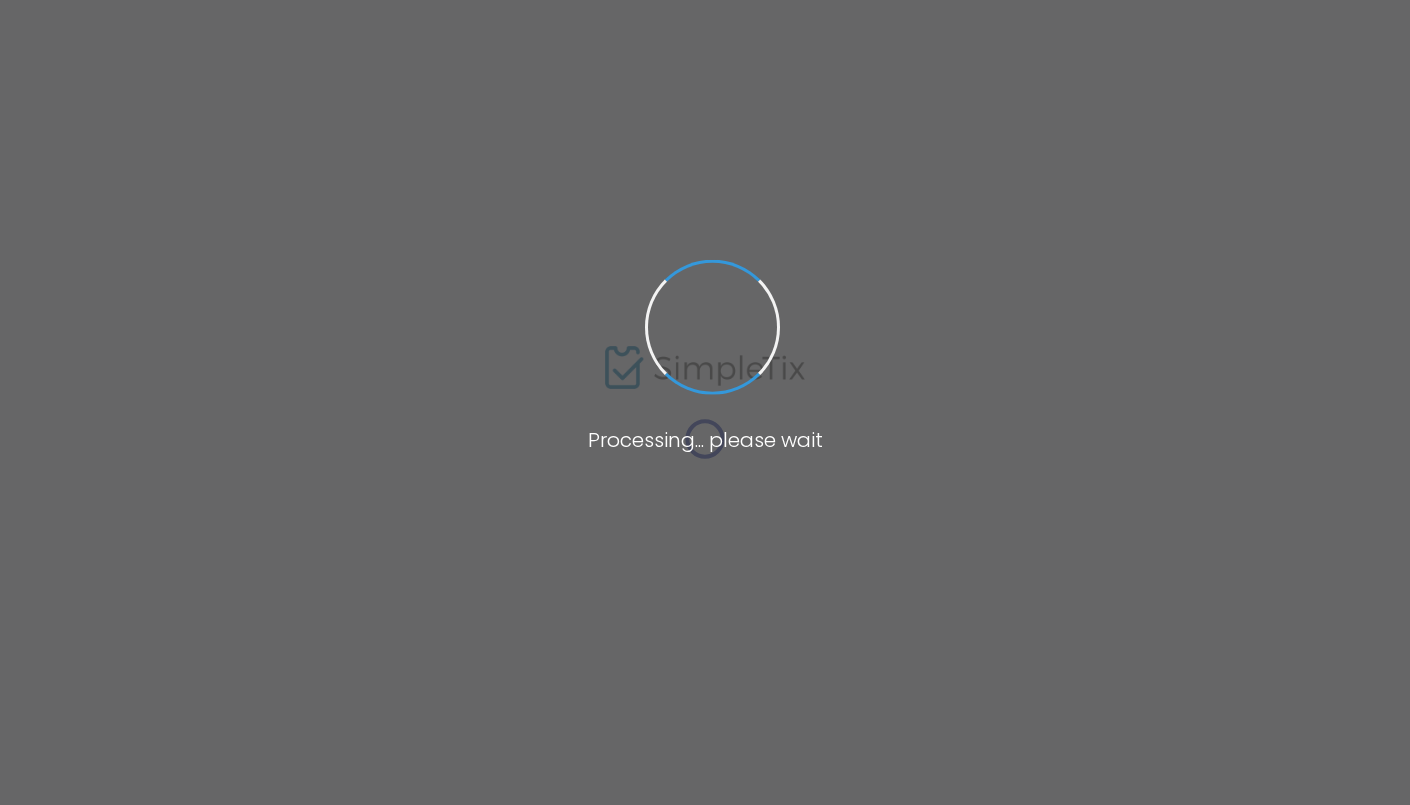 scroll, scrollTop: 0, scrollLeft: 0, axis: both 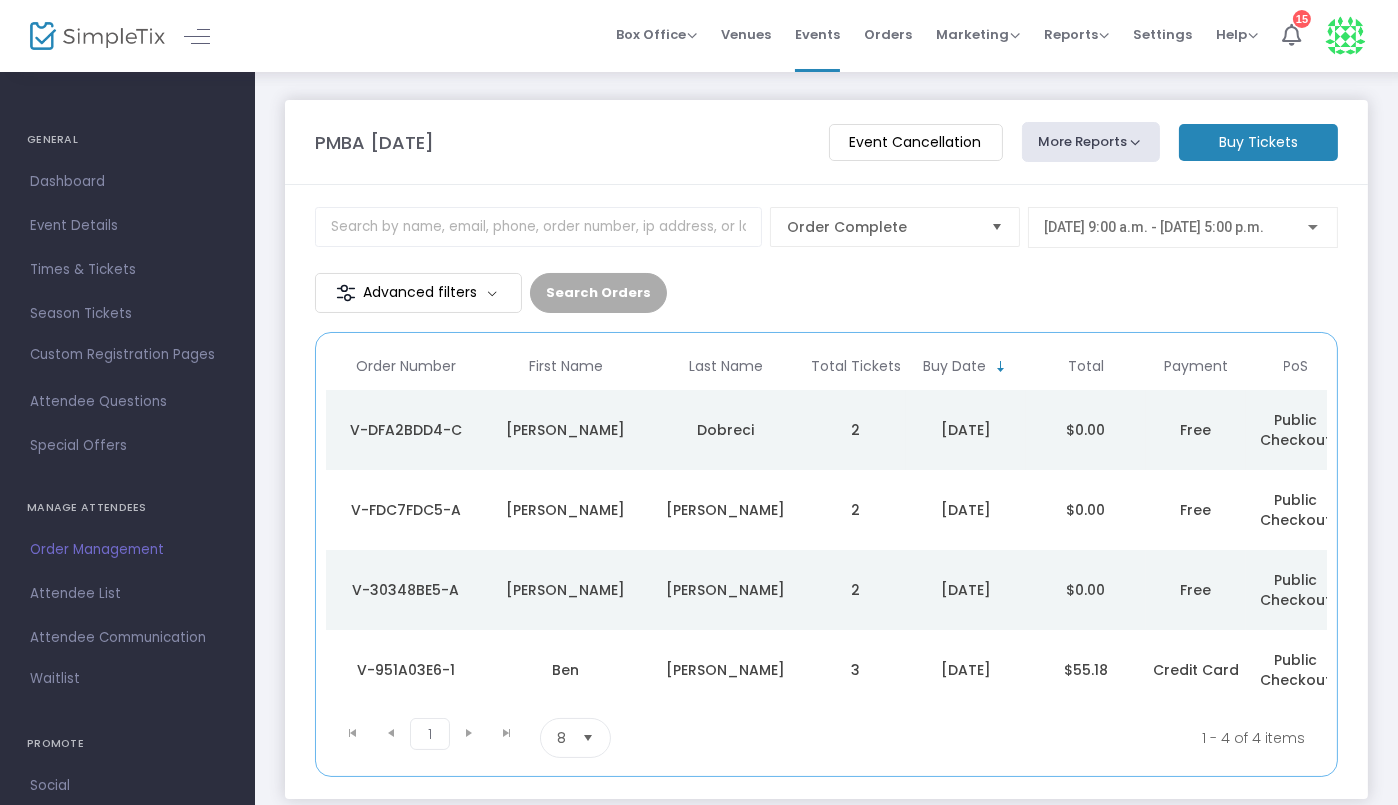 click on "Dobreci" 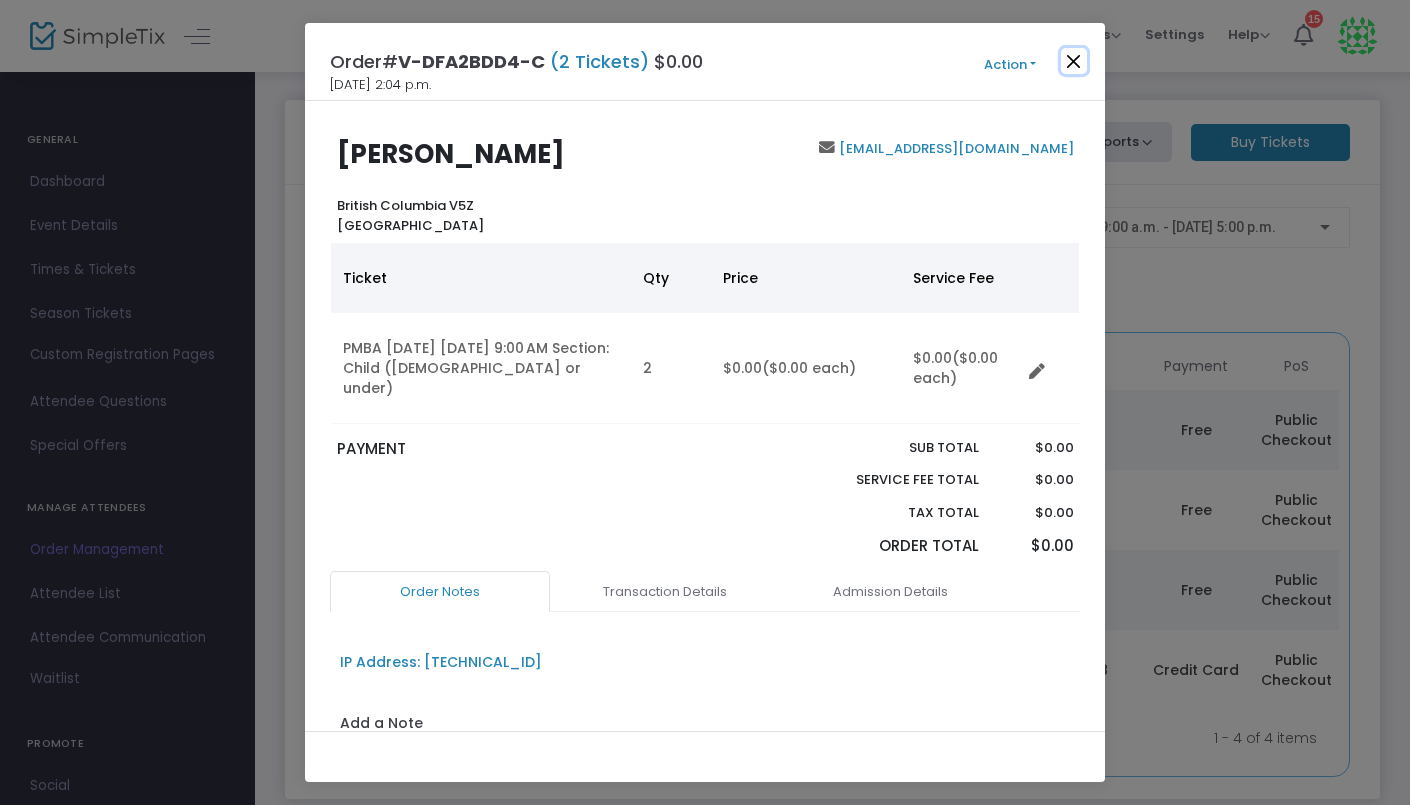 click 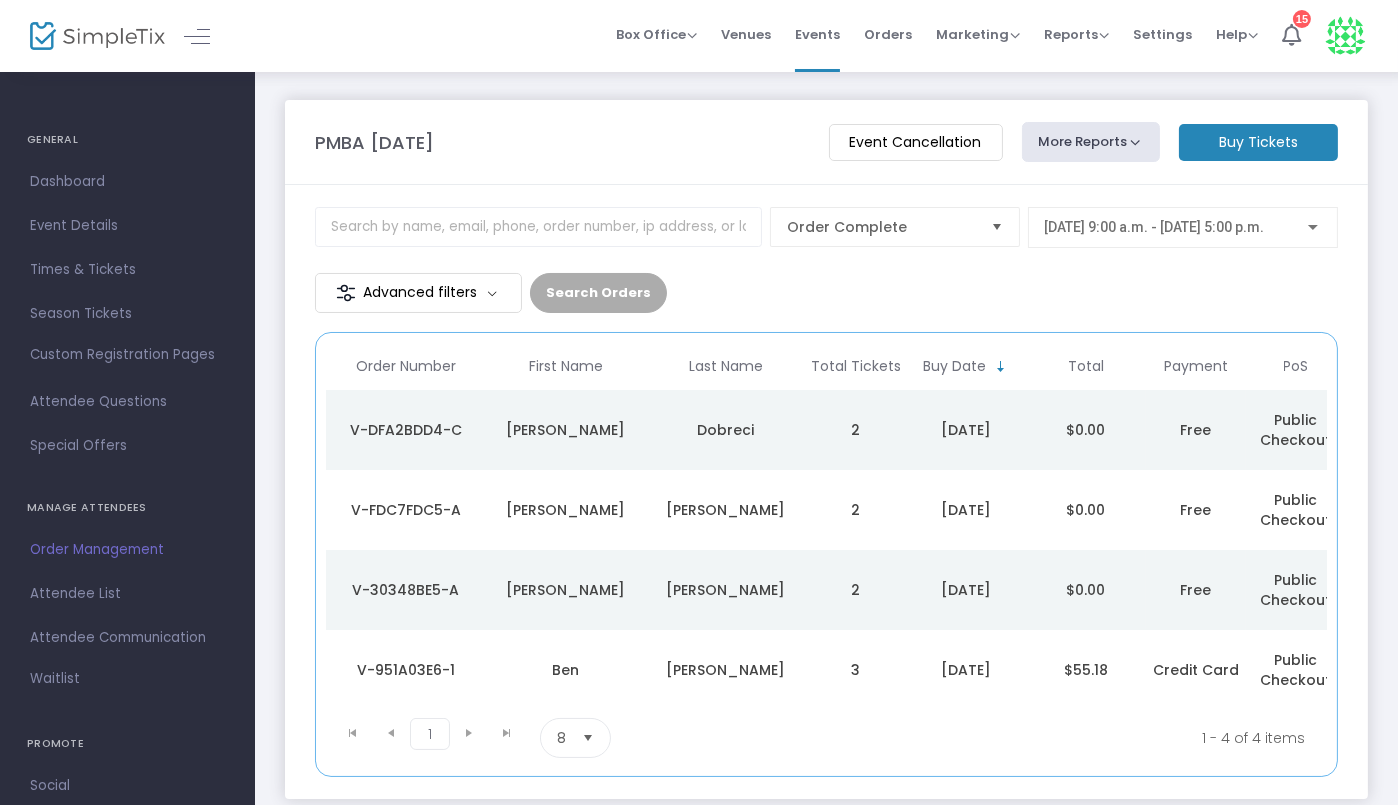 click on "[PERSON_NAME]" 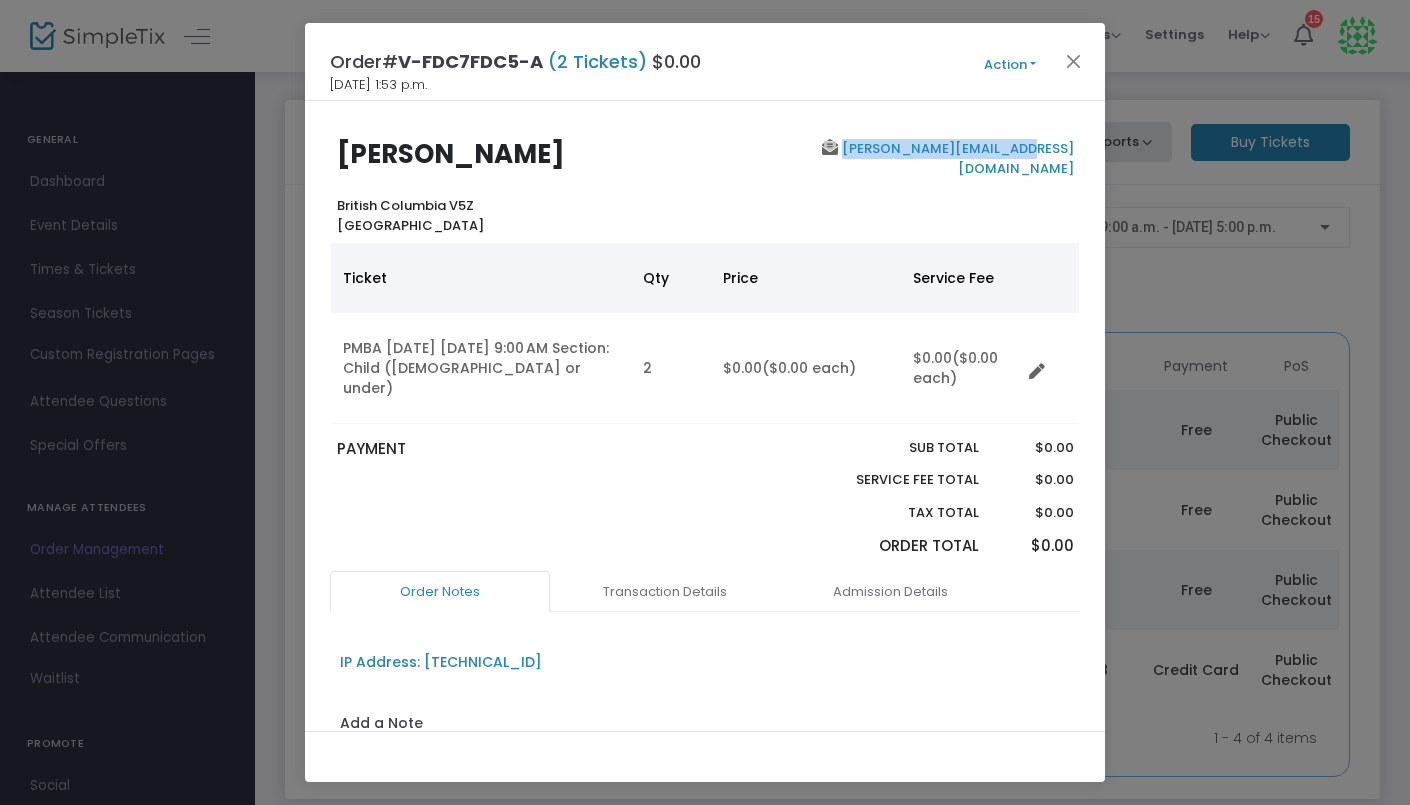 copy on "[PERSON_NAME][EMAIL_ADDRESS][DOMAIN_NAME]" 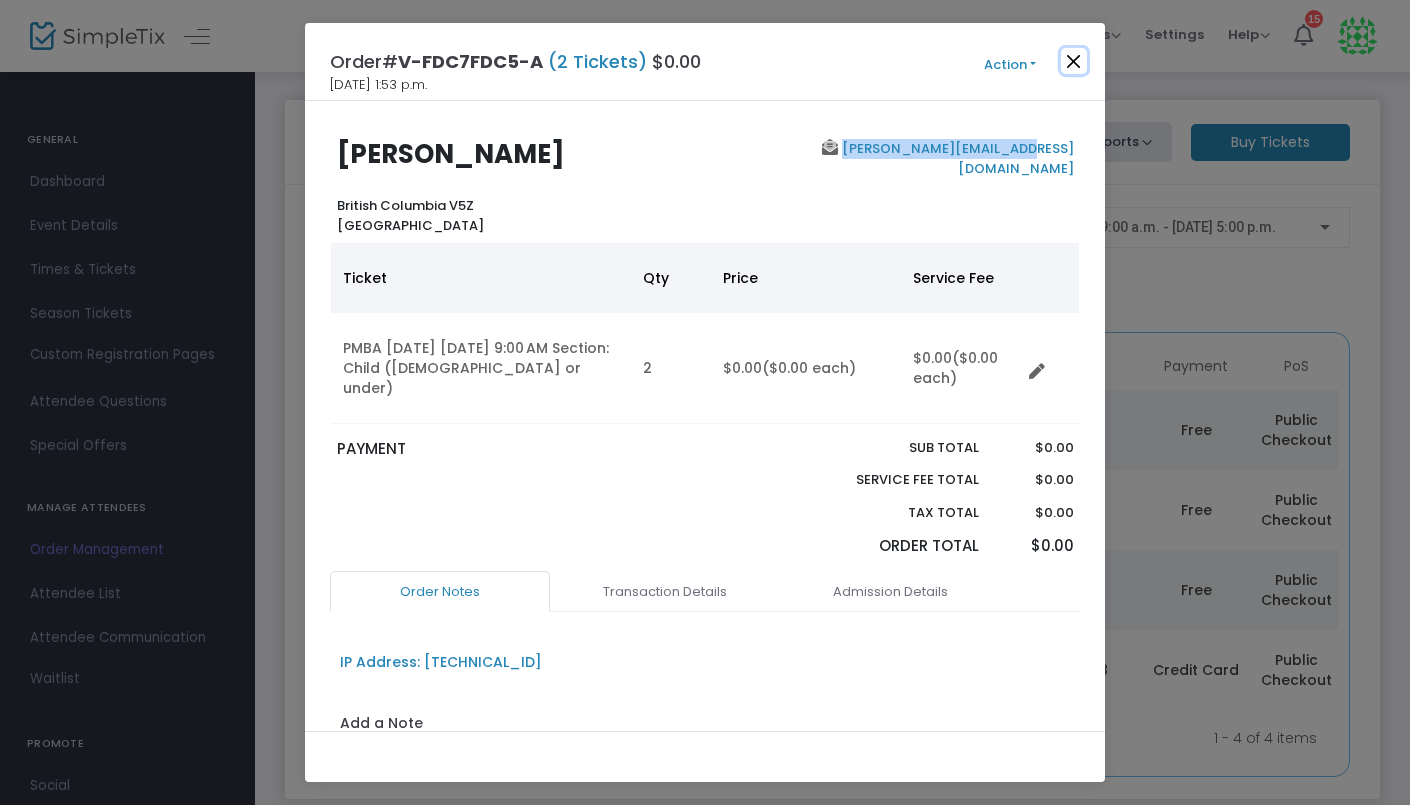 click 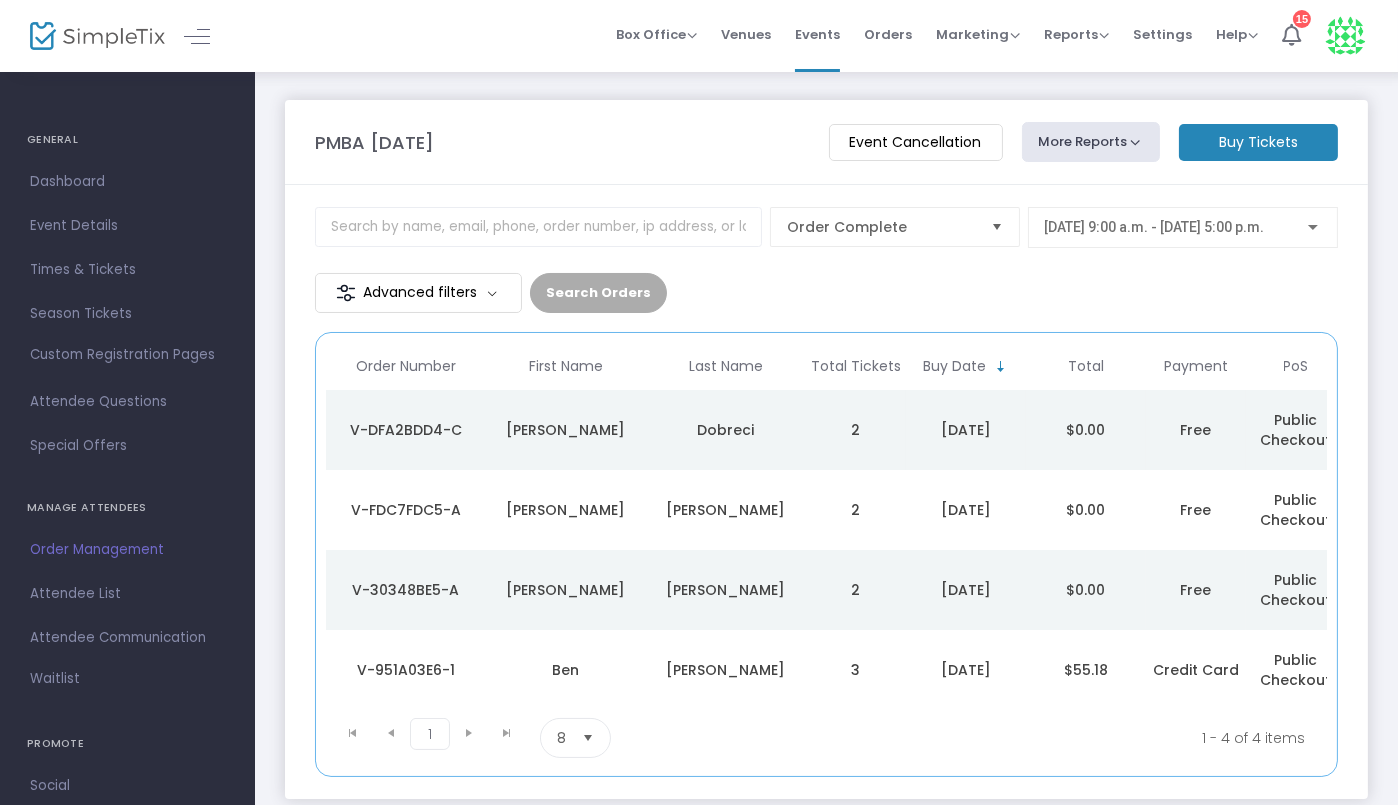 click on "$0.00" 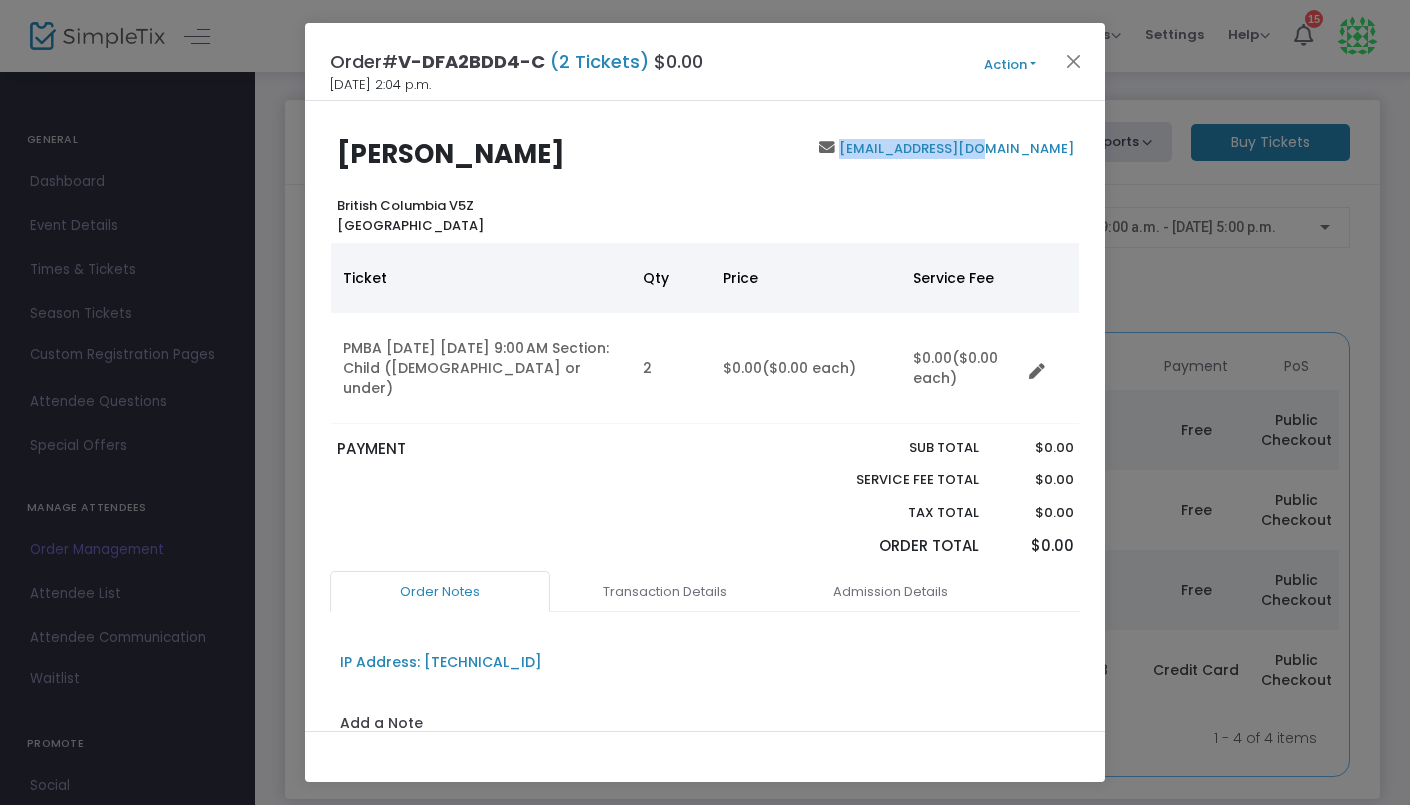 copy on "[EMAIL_ADDRESS][DOMAIN_NAME]" 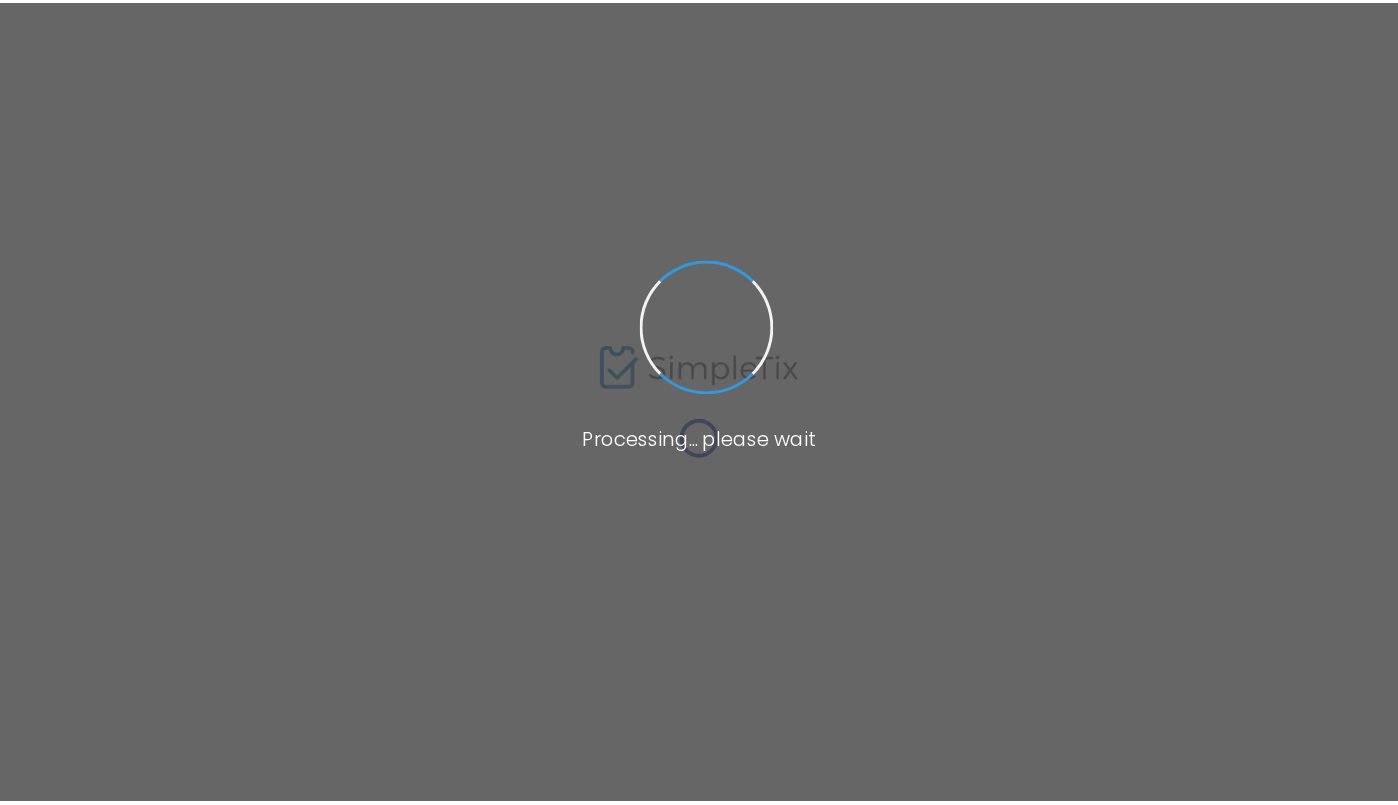 scroll, scrollTop: 0, scrollLeft: 0, axis: both 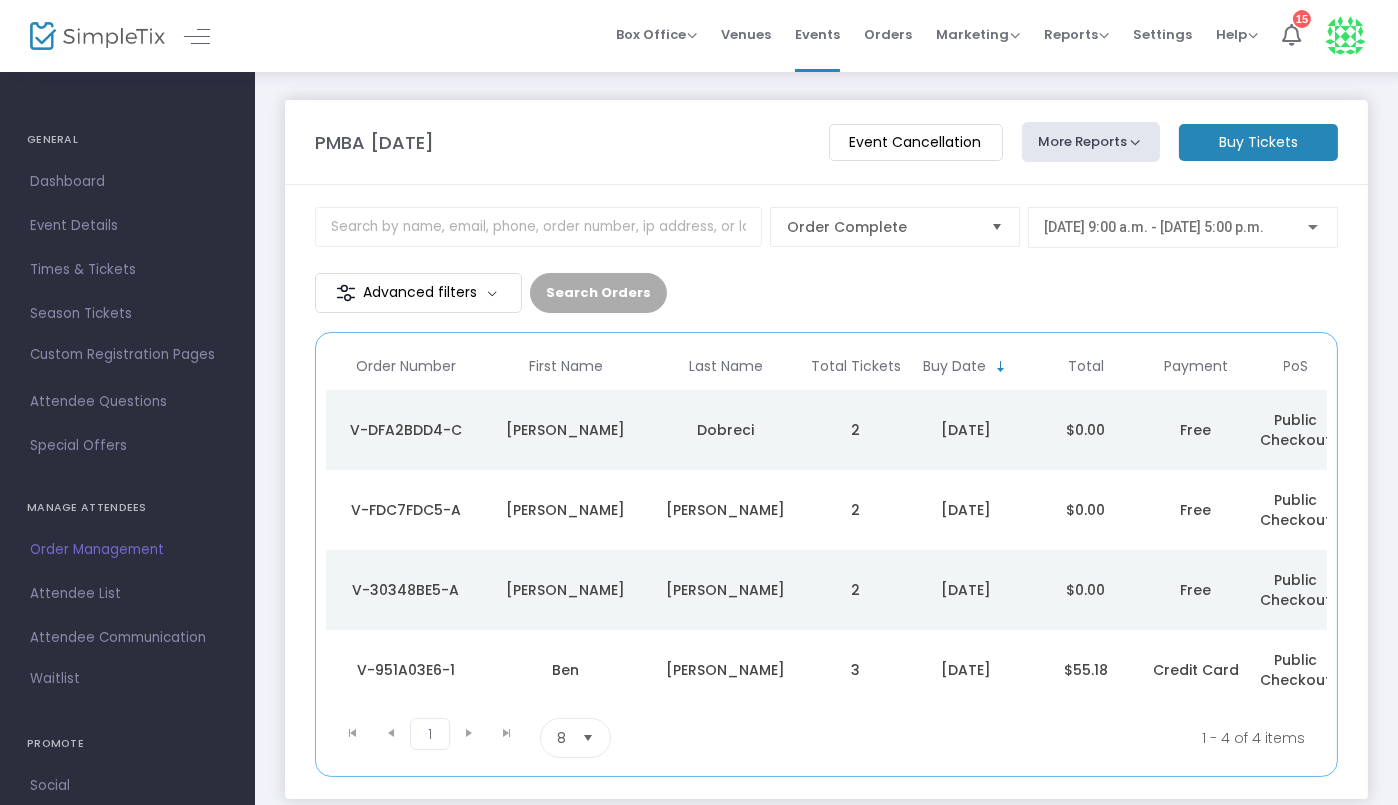 click on "PoS" 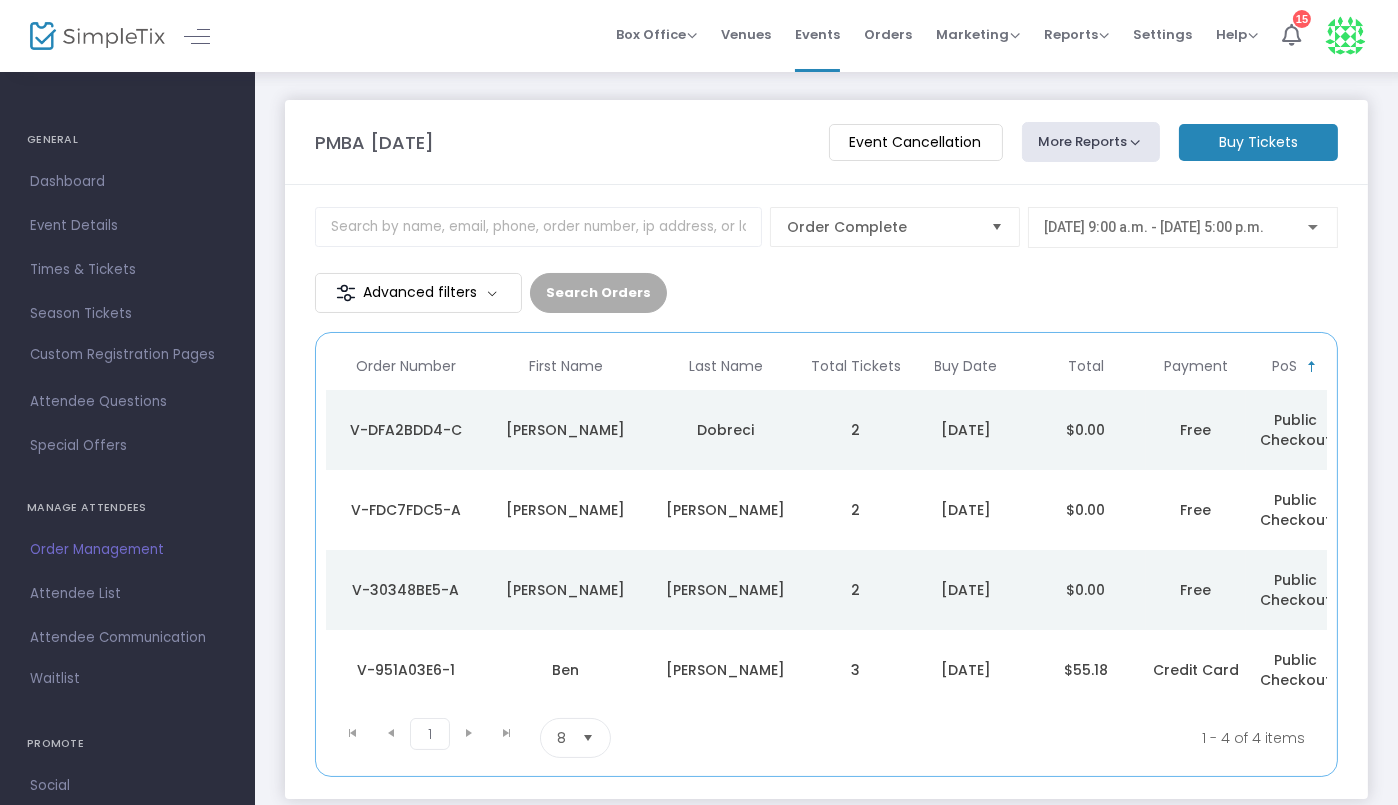 click on "PoS" 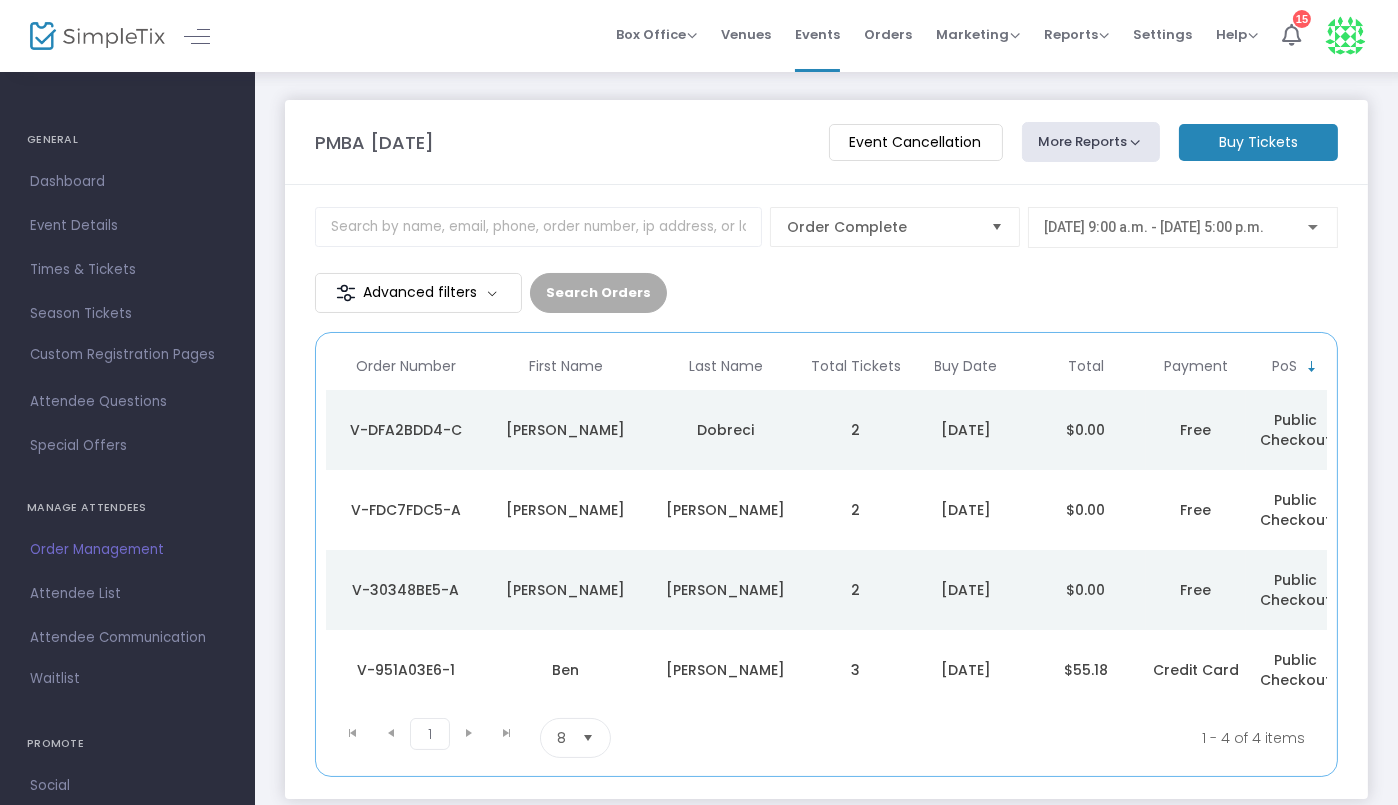 click on "Order Number" 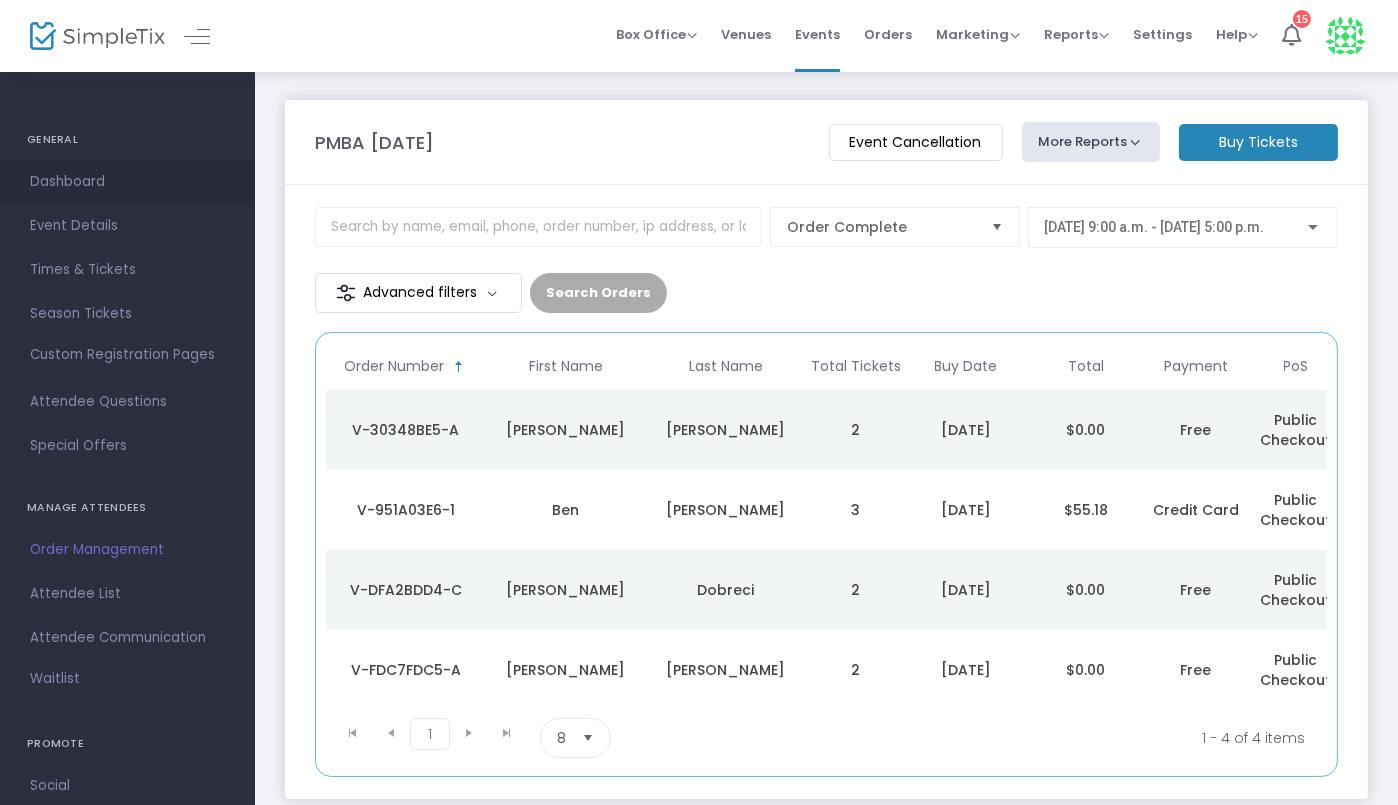 click on "Dashboard" at bounding box center (127, 182) 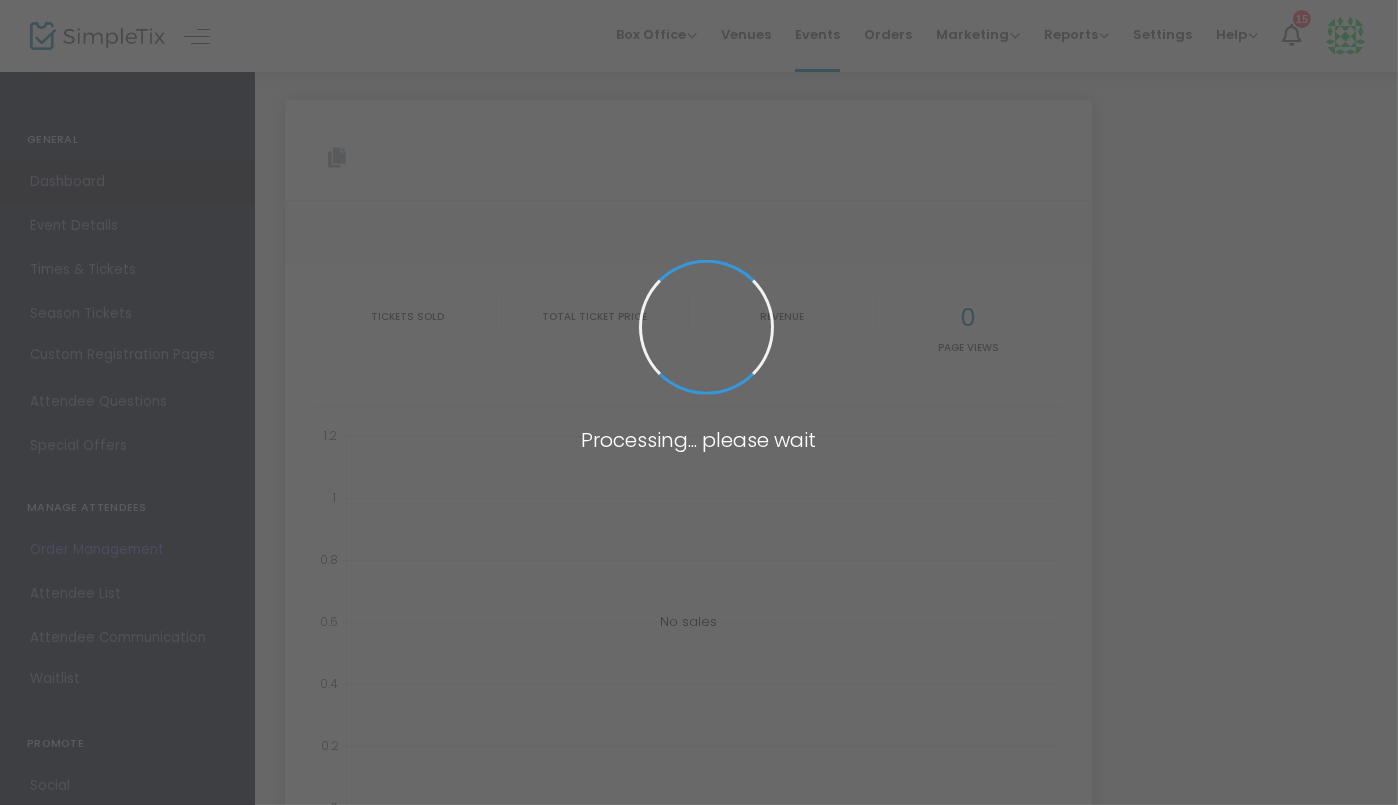 type on "https://www.simpletix.com/e/pmba-family-day-tickets-222229" 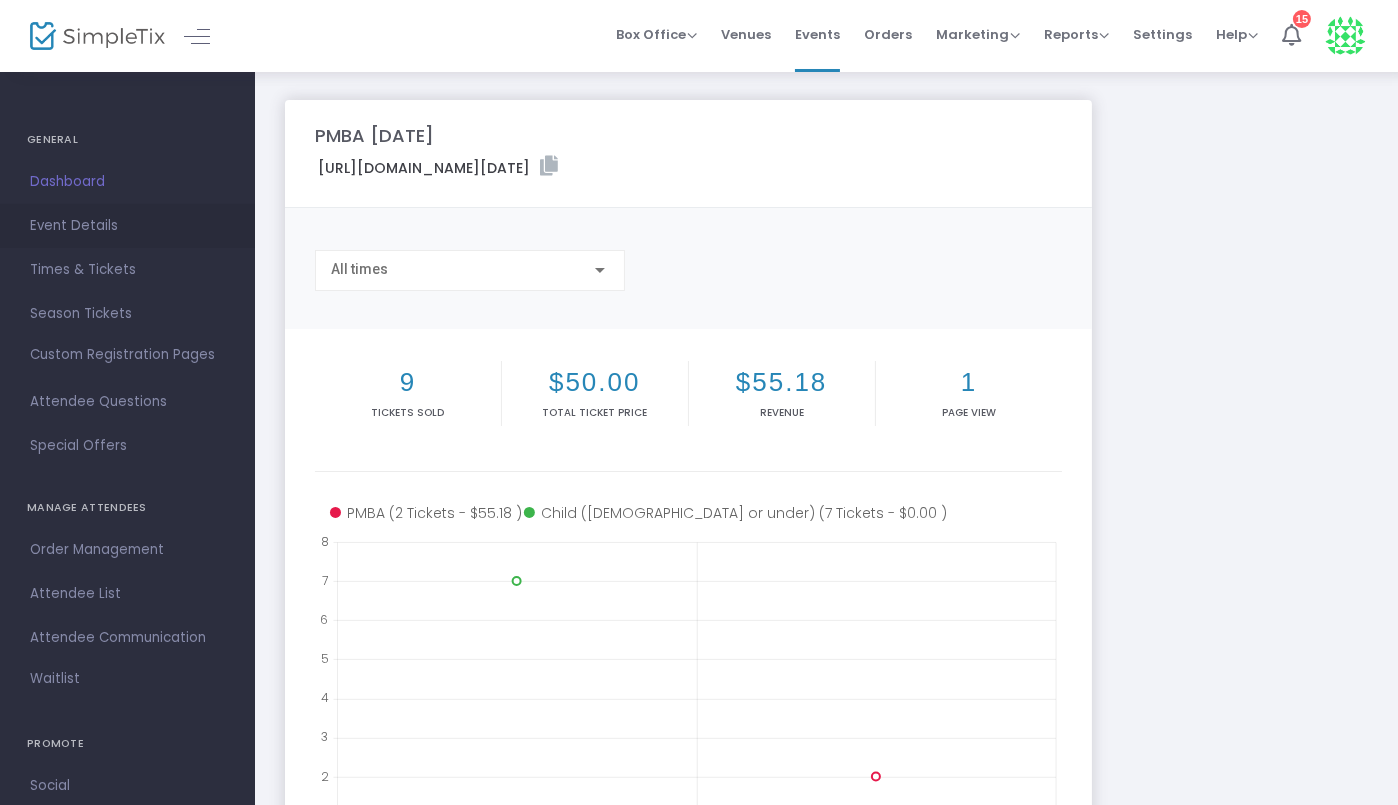 click on "Event Details" at bounding box center (127, 226) 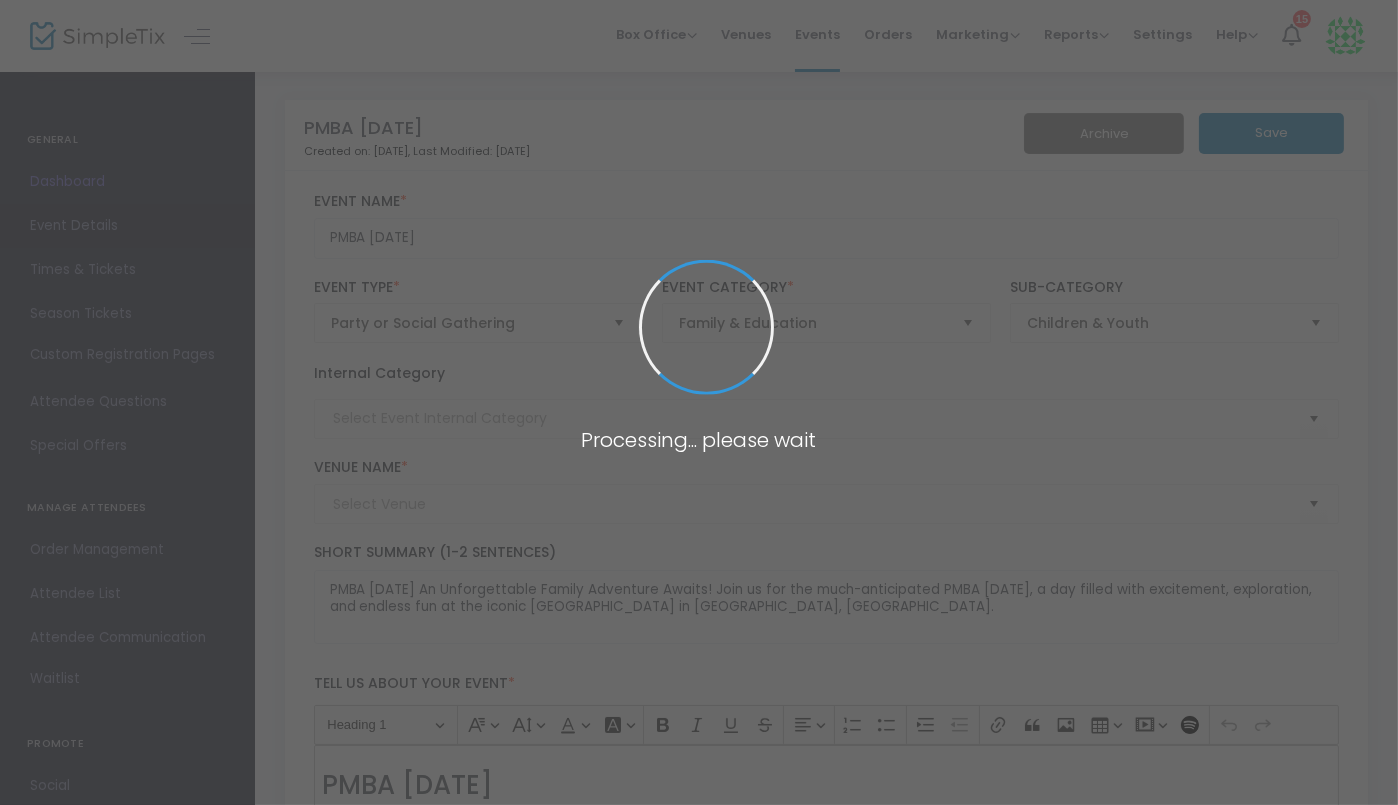 type on "Science World" 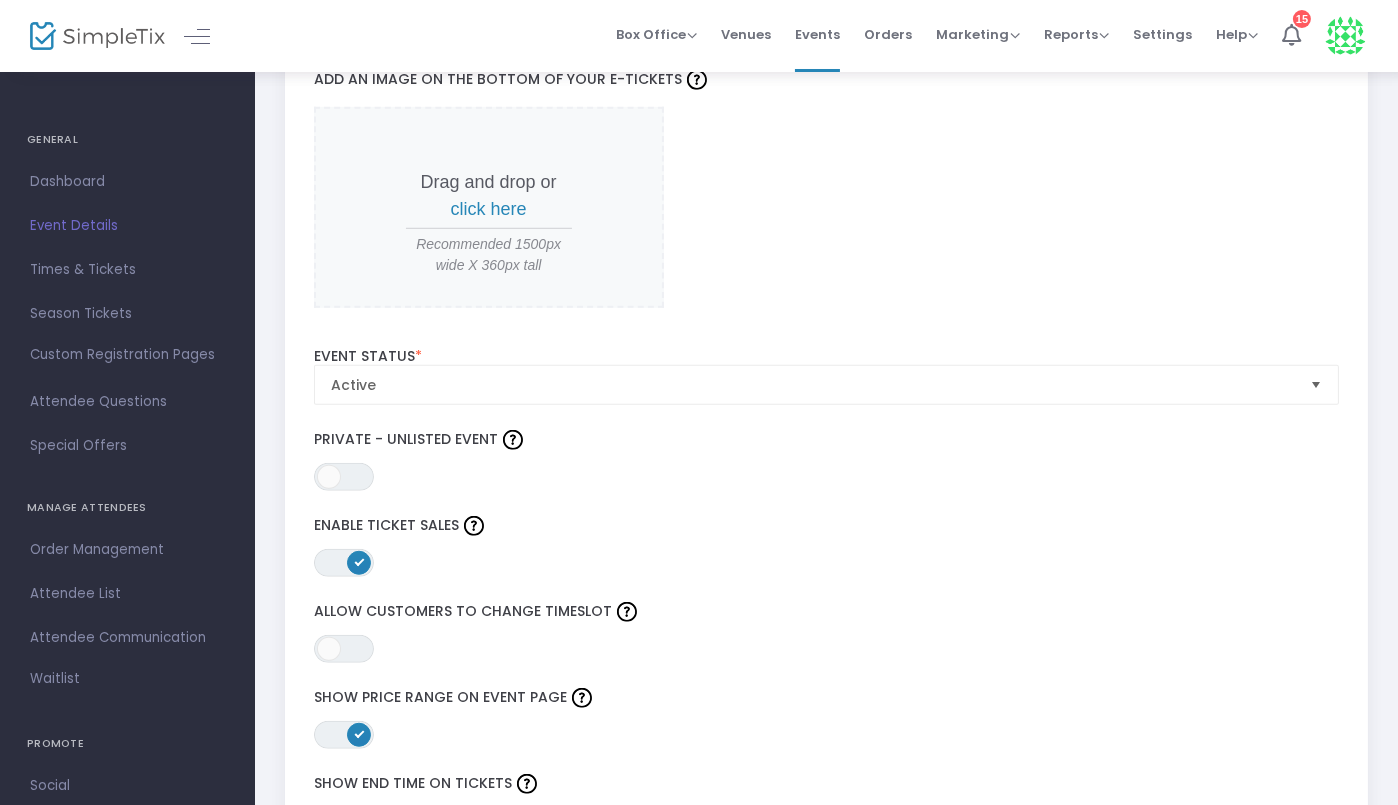 scroll, scrollTop: 2100, scrollLeft: 0, axis: vertical 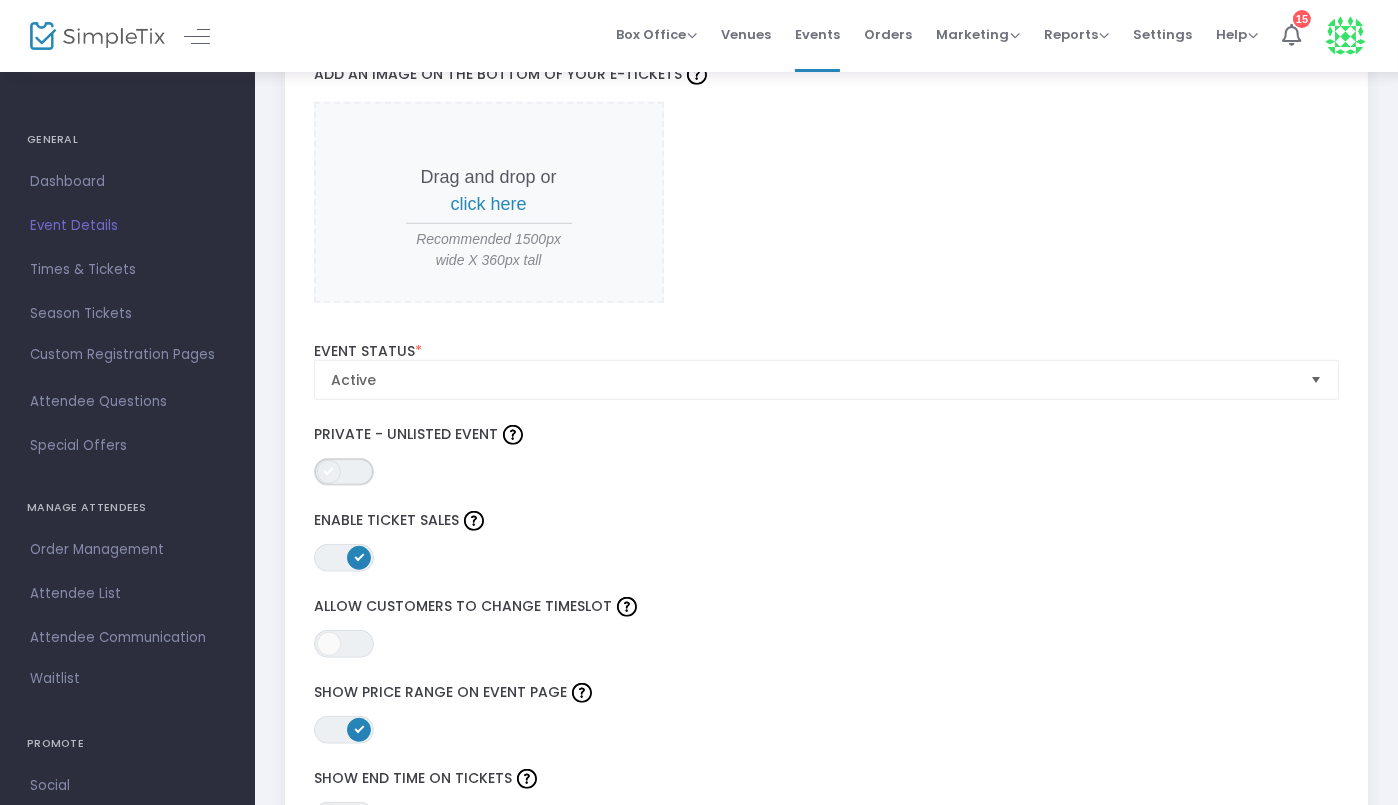 click on "ON OFF" at bounding box center [344, 472] 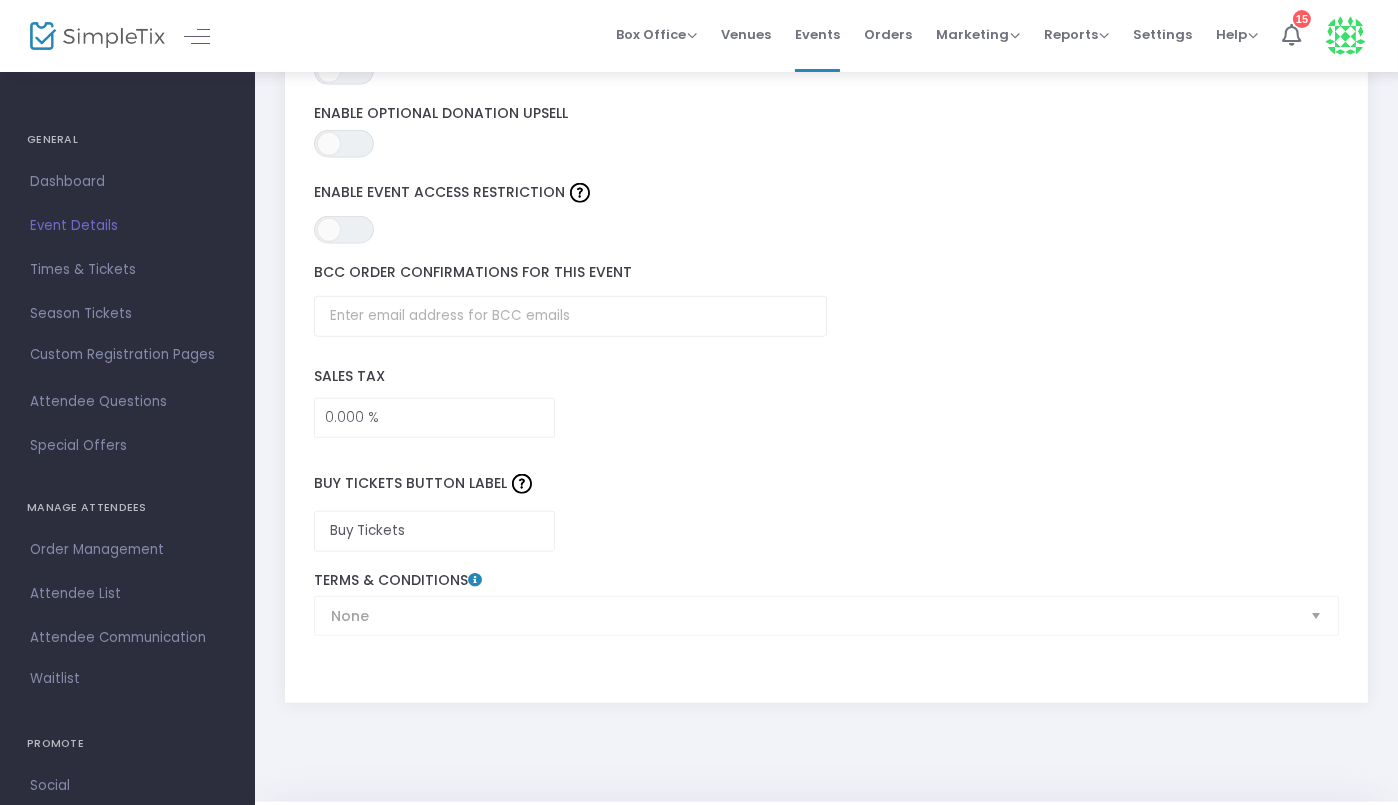 scroll, scrollTop: 0, scrollLeft: 0, axis: both 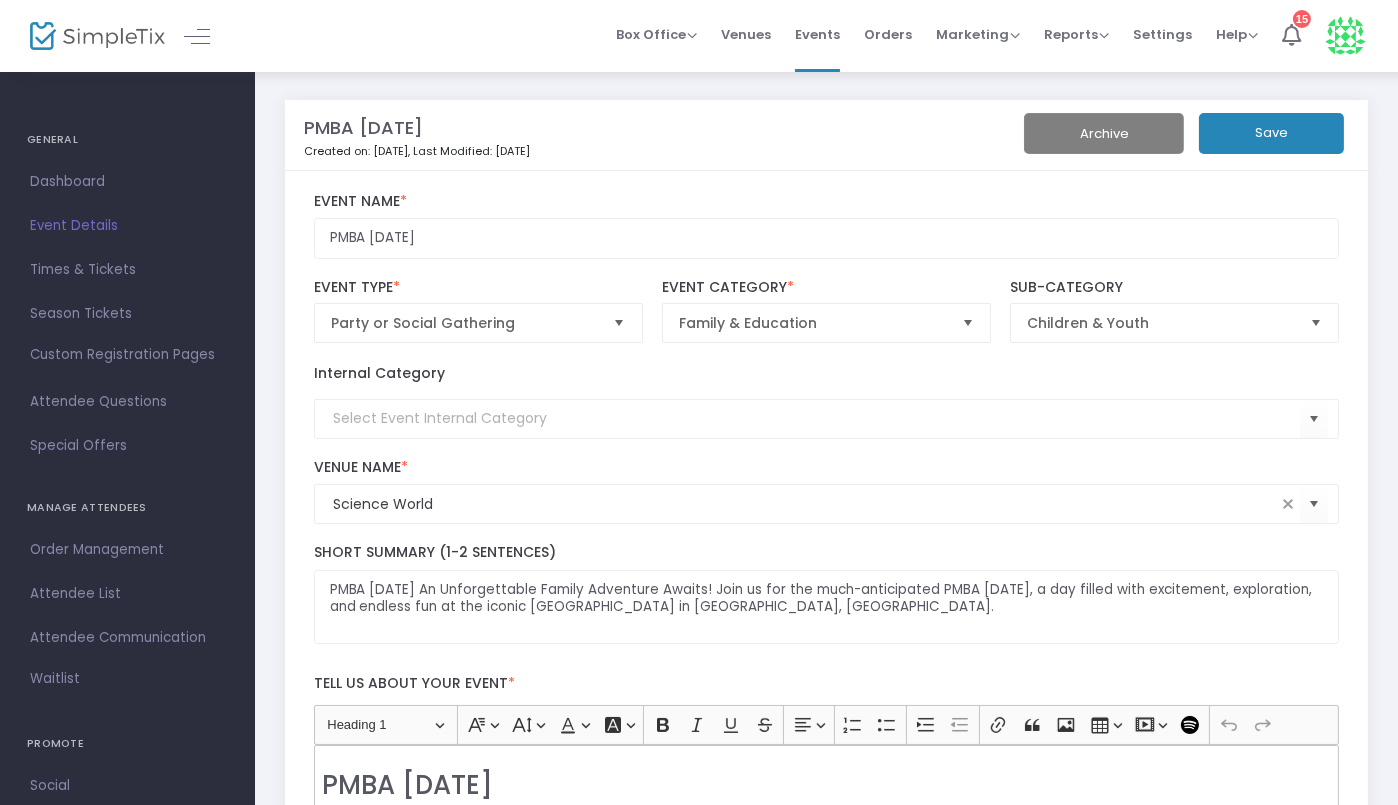 click on "Save" 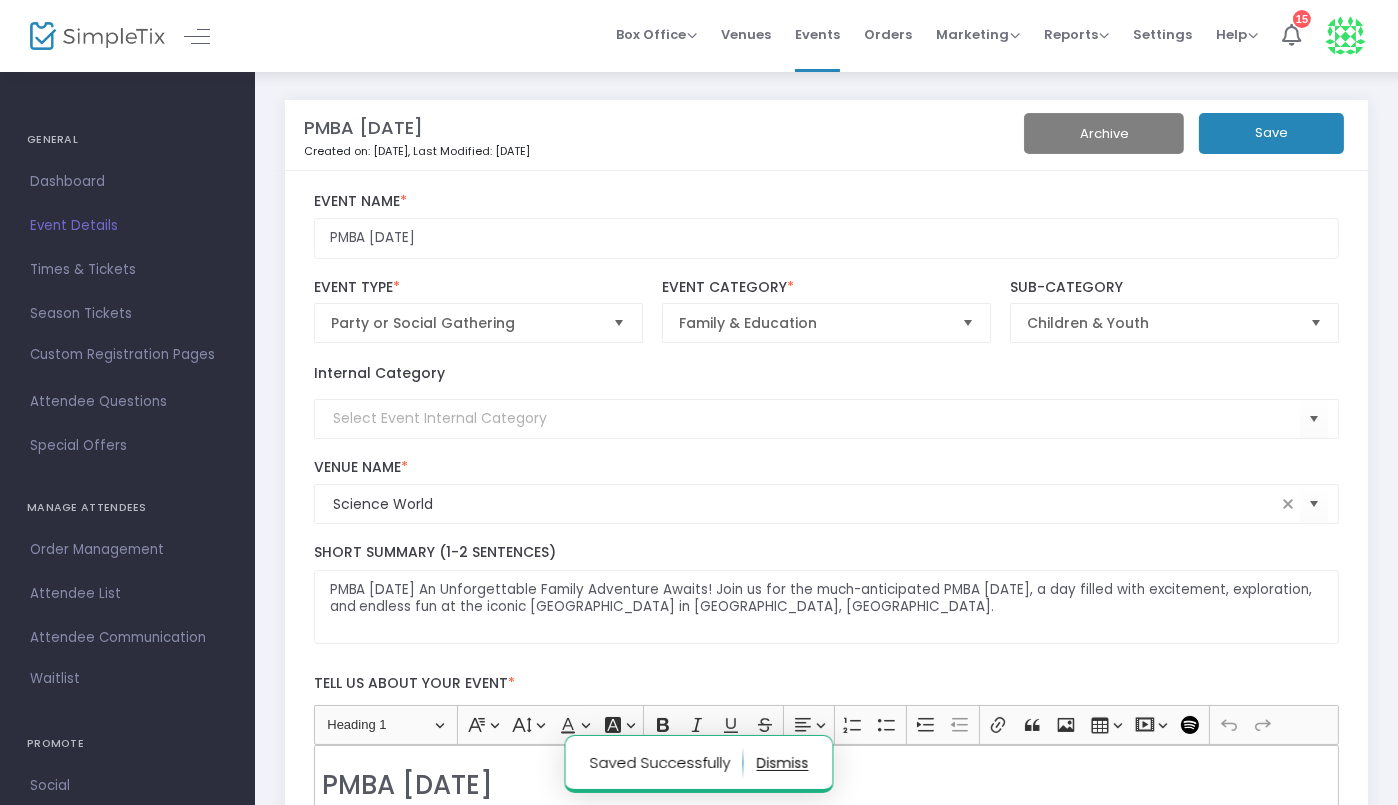 click on "Save" 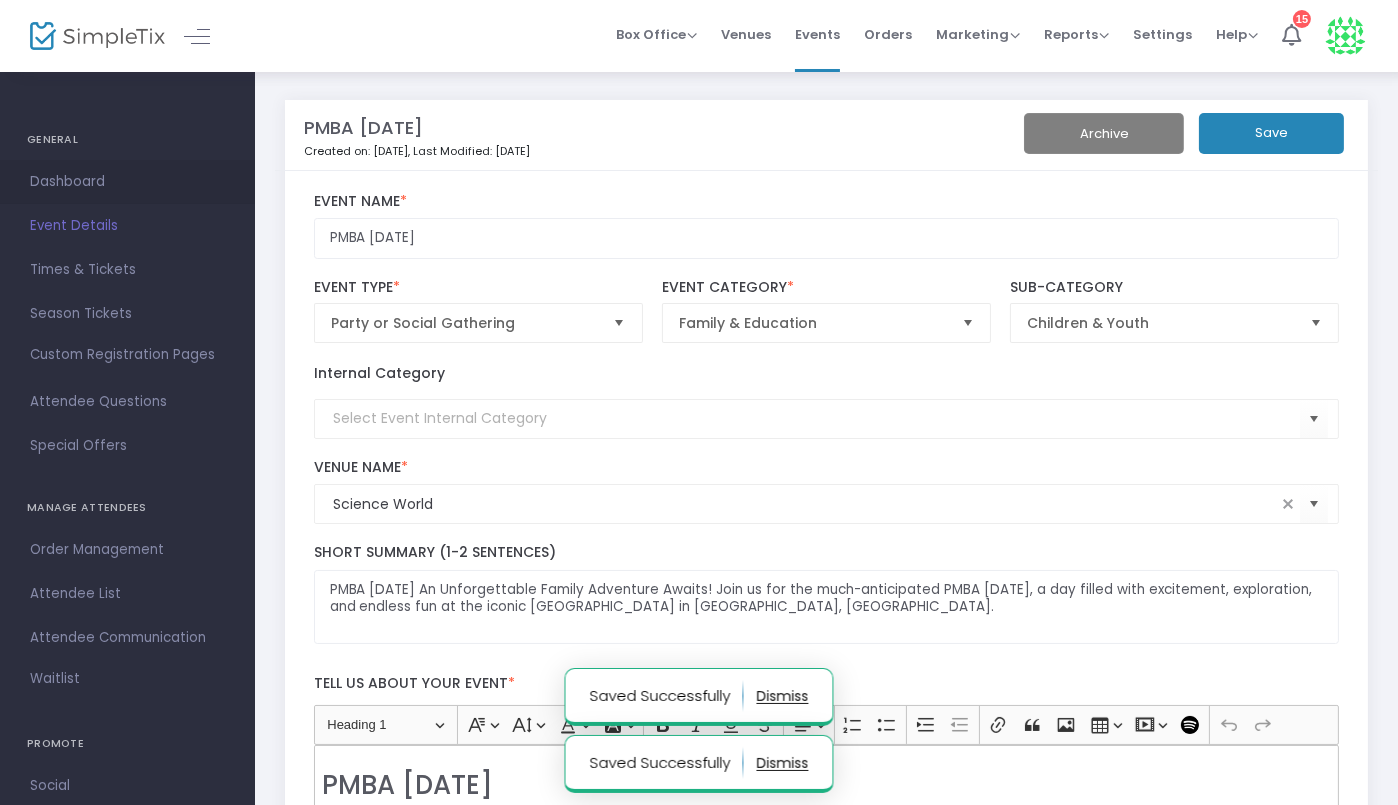 click on "Dashboard" at bounding box center (127, 182) 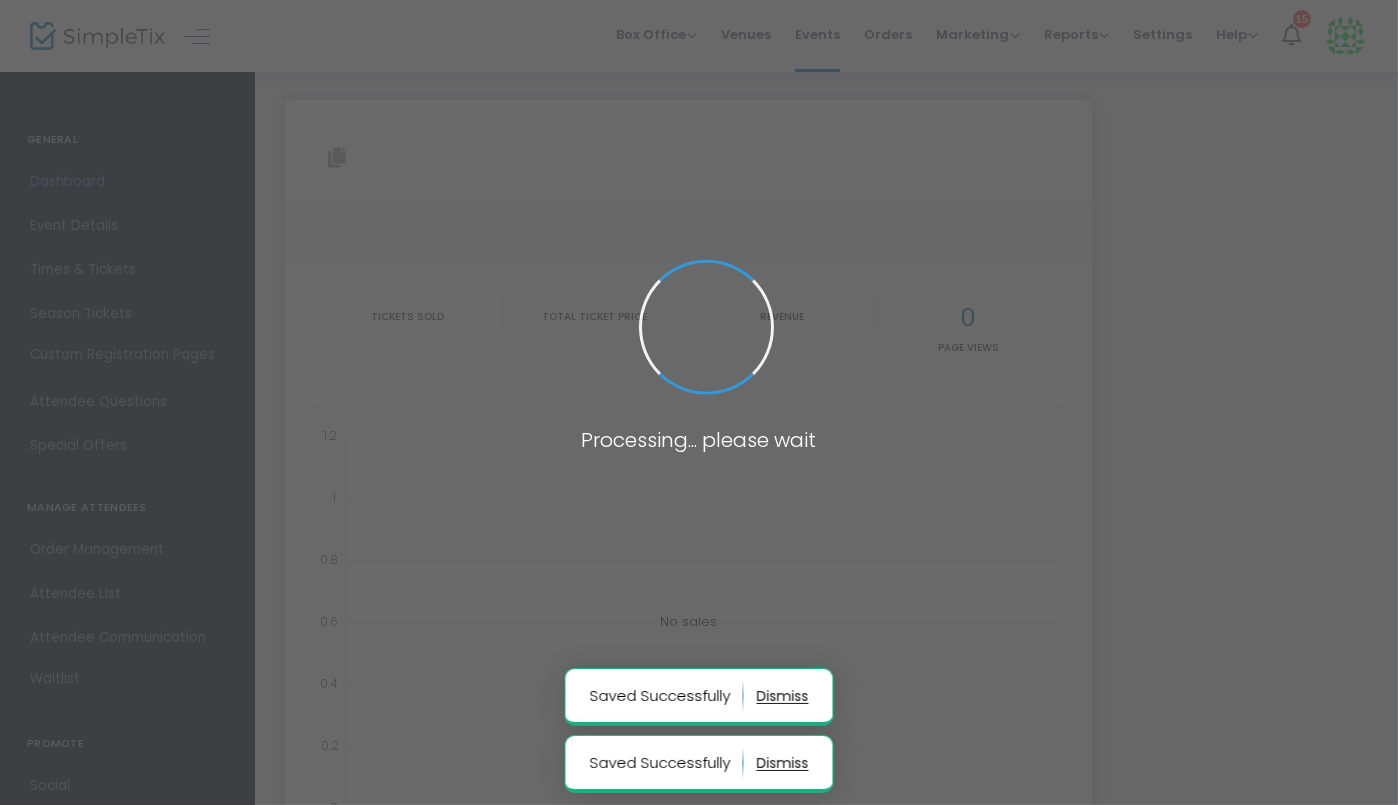 type on "https://www.simpletix.com/e/pmba-family-day-tickets-222229" 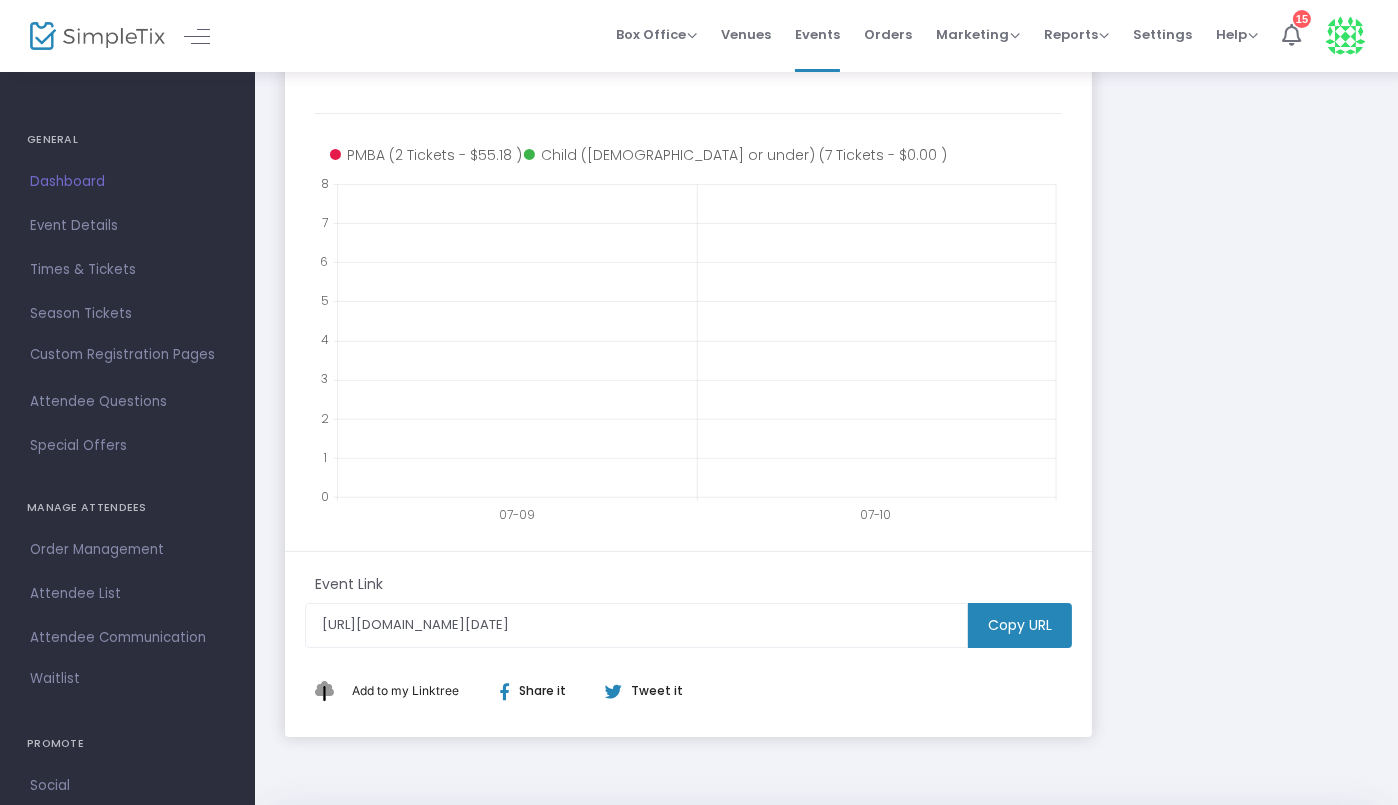 scroll, scrollTop: 358, scrollLeft: 0, axis: vertical 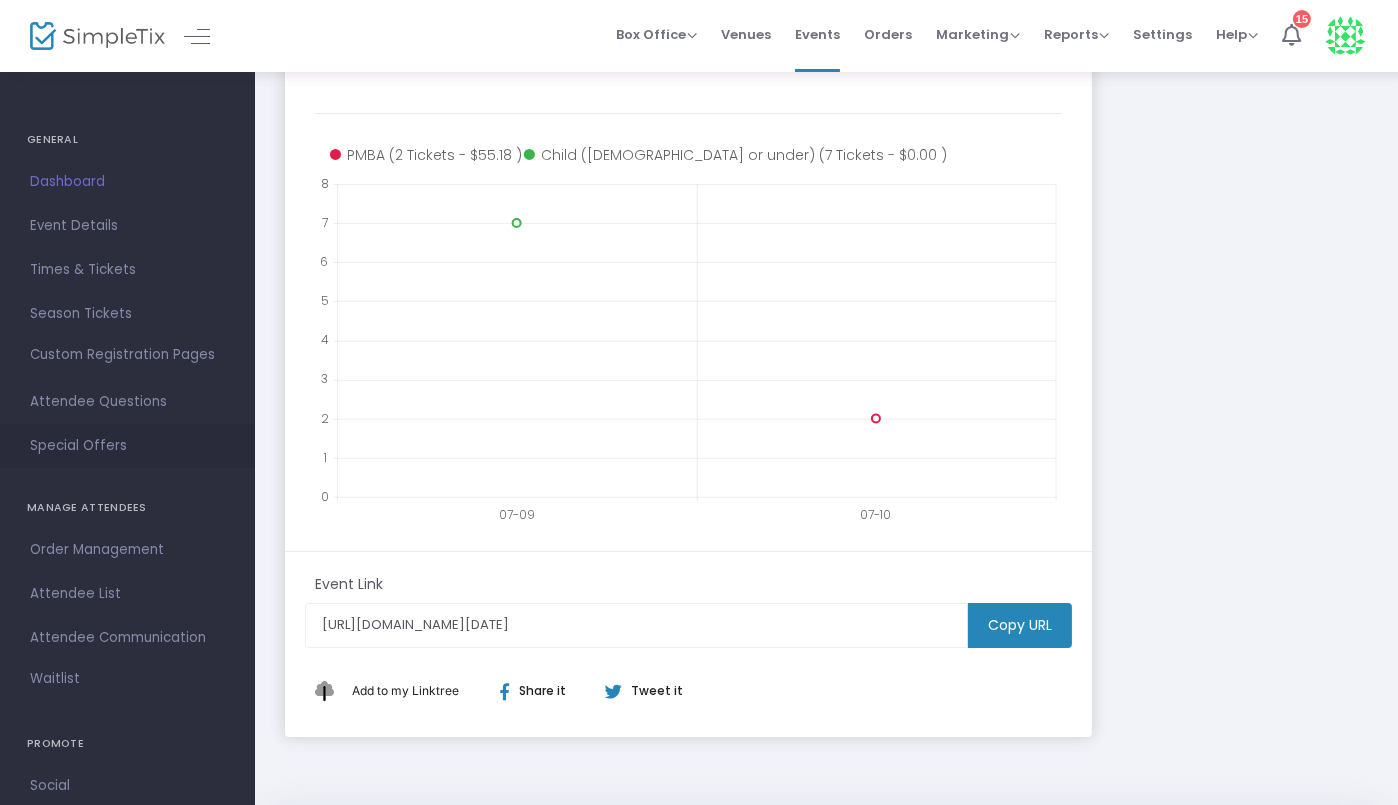 click on "Special Offers" at bounding box center (127, 446) 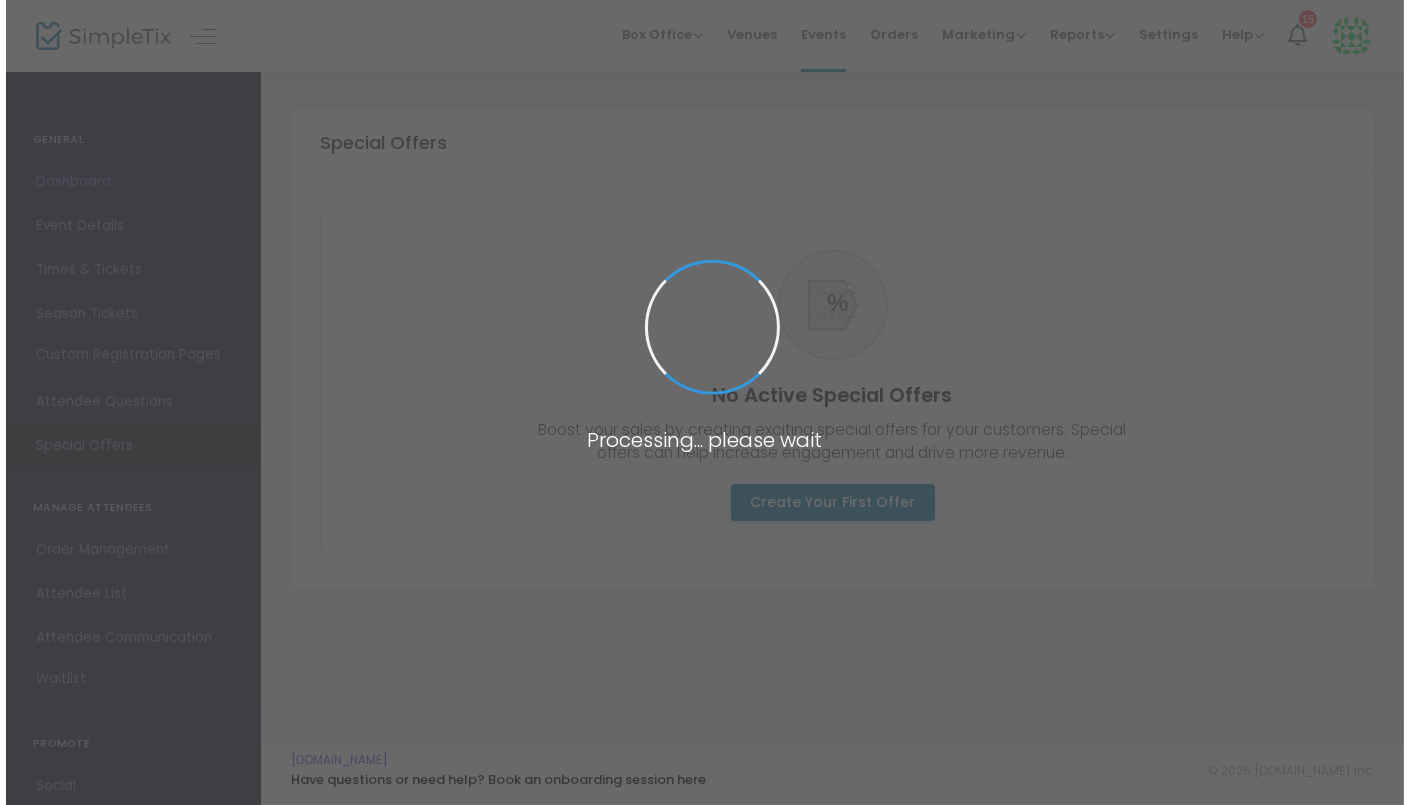 scroll, scrollTop: 0, scrollLeft: 0, axis: both 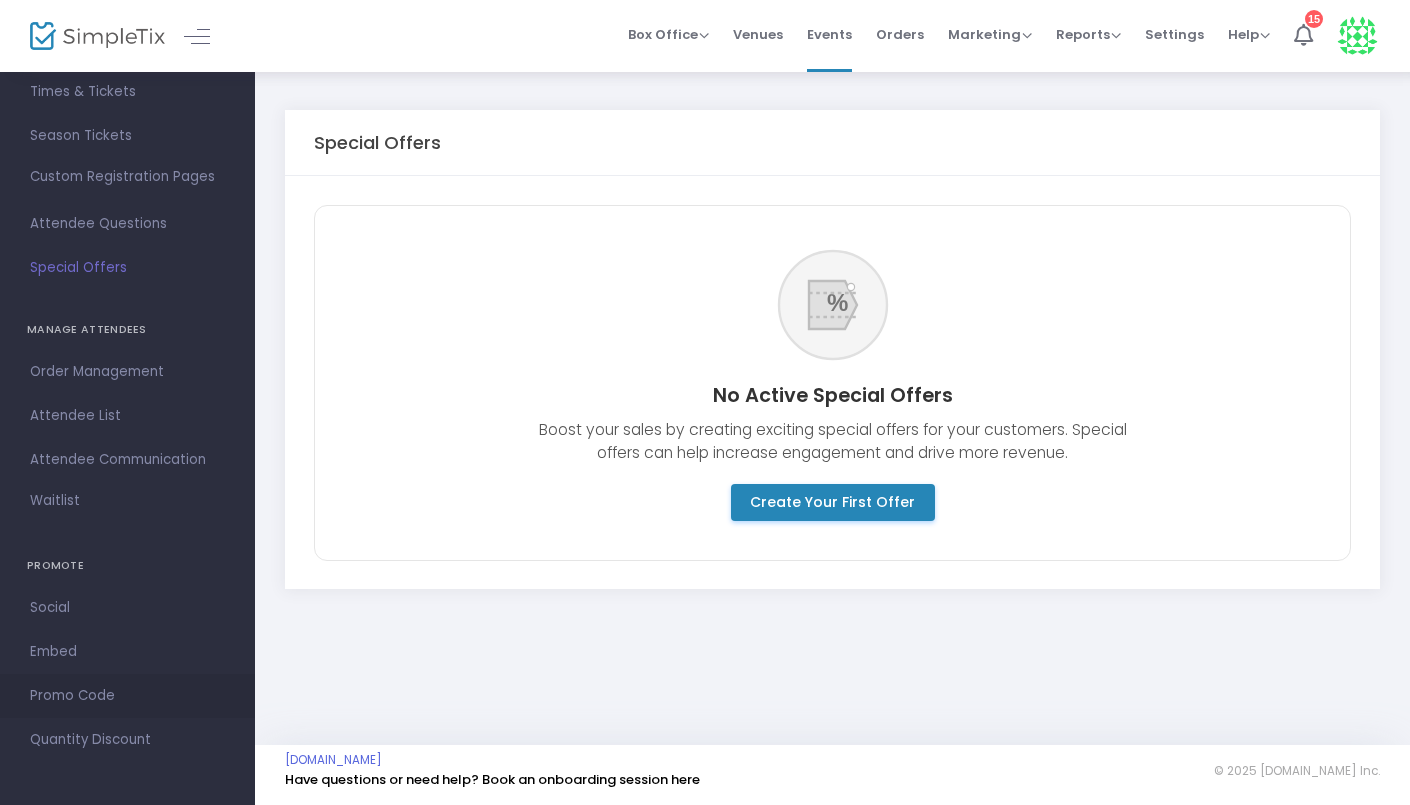 click on "Promo Code" at bounding box center [127, 696] 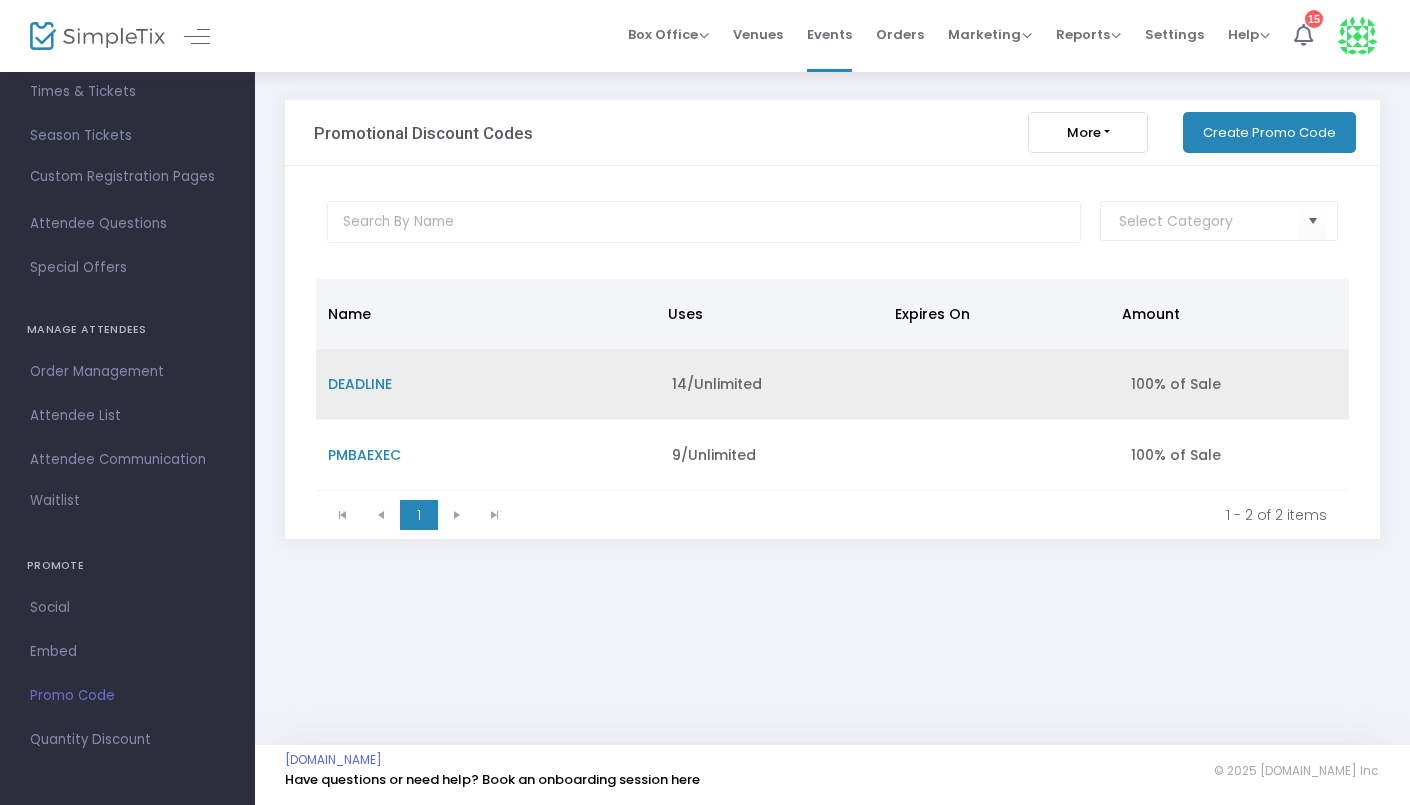 click on "DEADLINE" 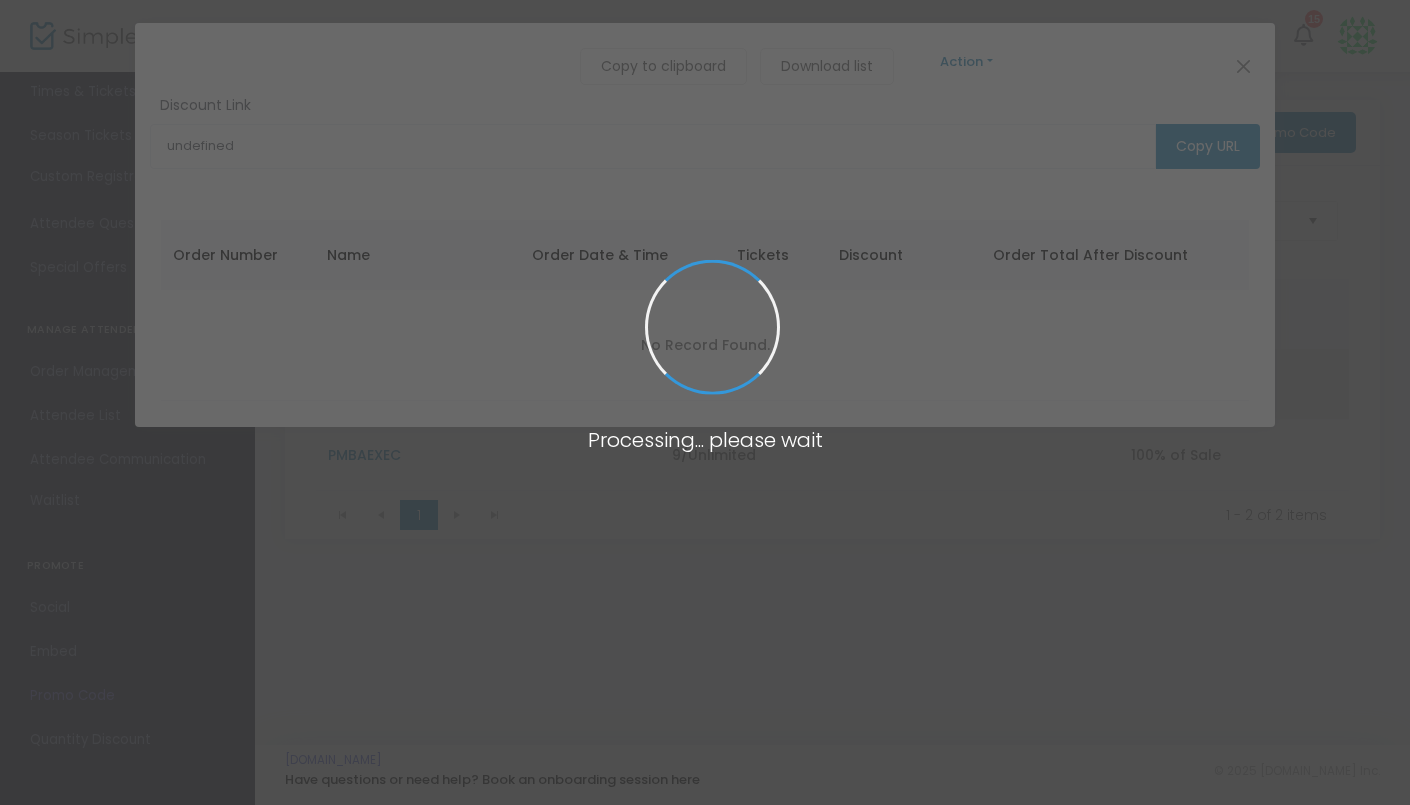type on "https://www.simpletix.com/e/pmba-family-day-tickets-222229?promocode=DEADLINE" 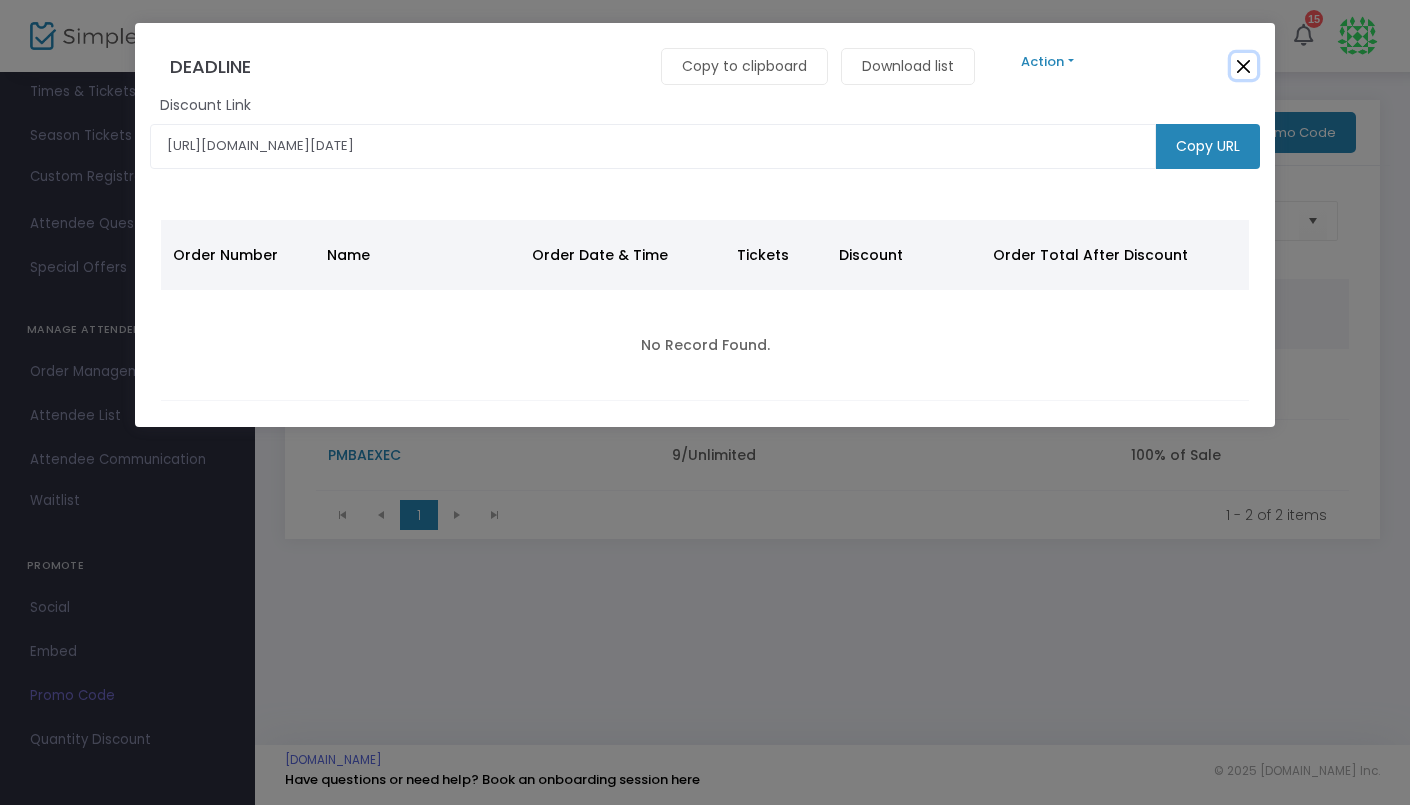 click 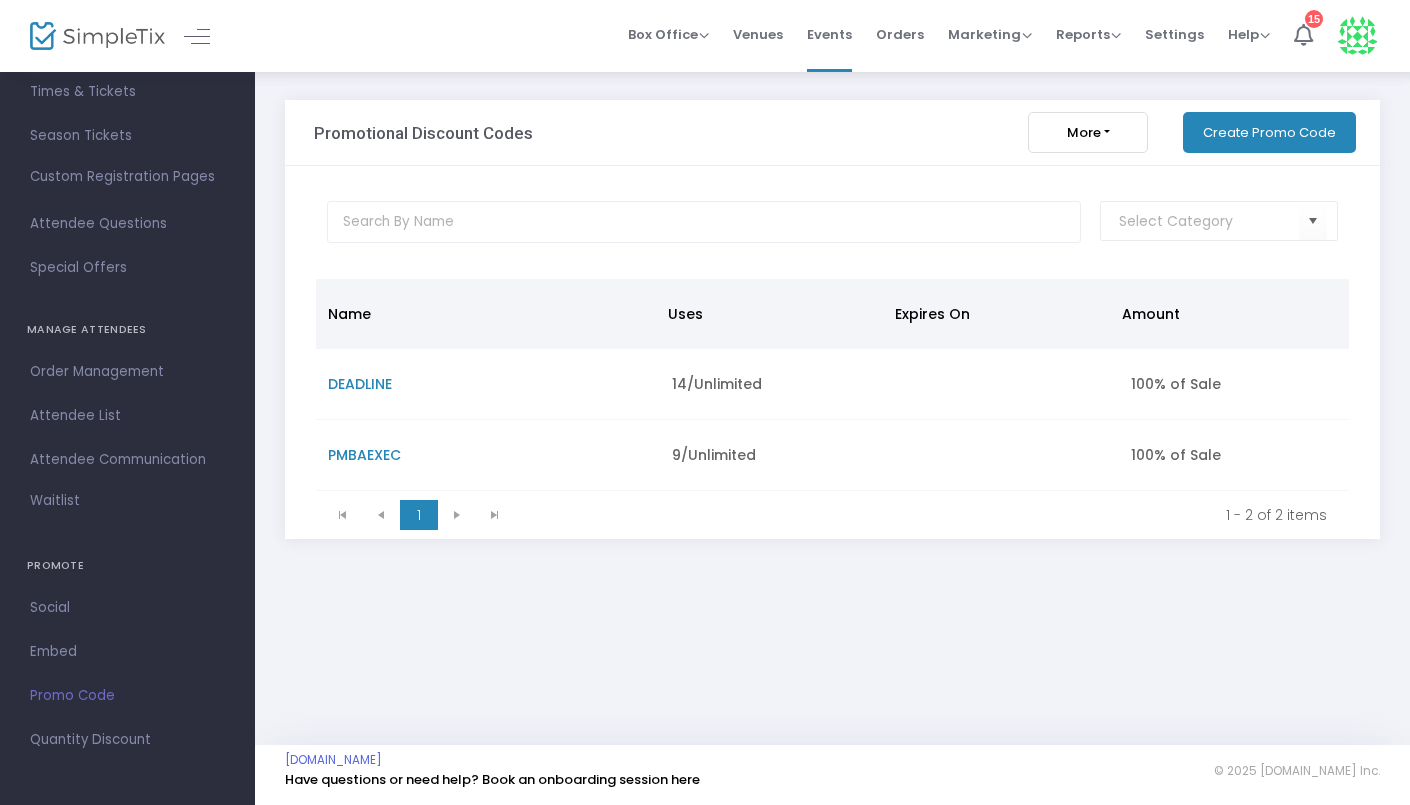 click on "More" 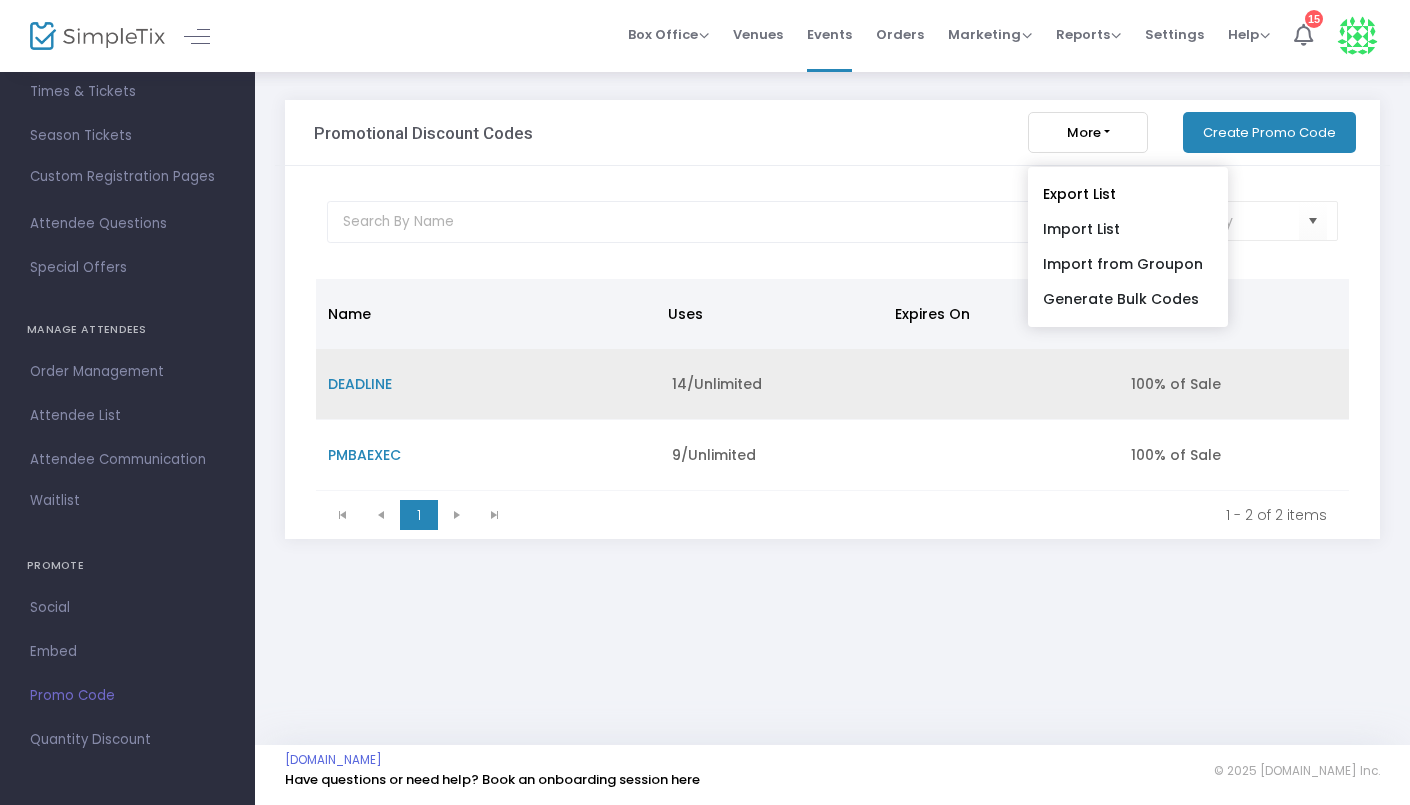 click on "14/Unlimited" 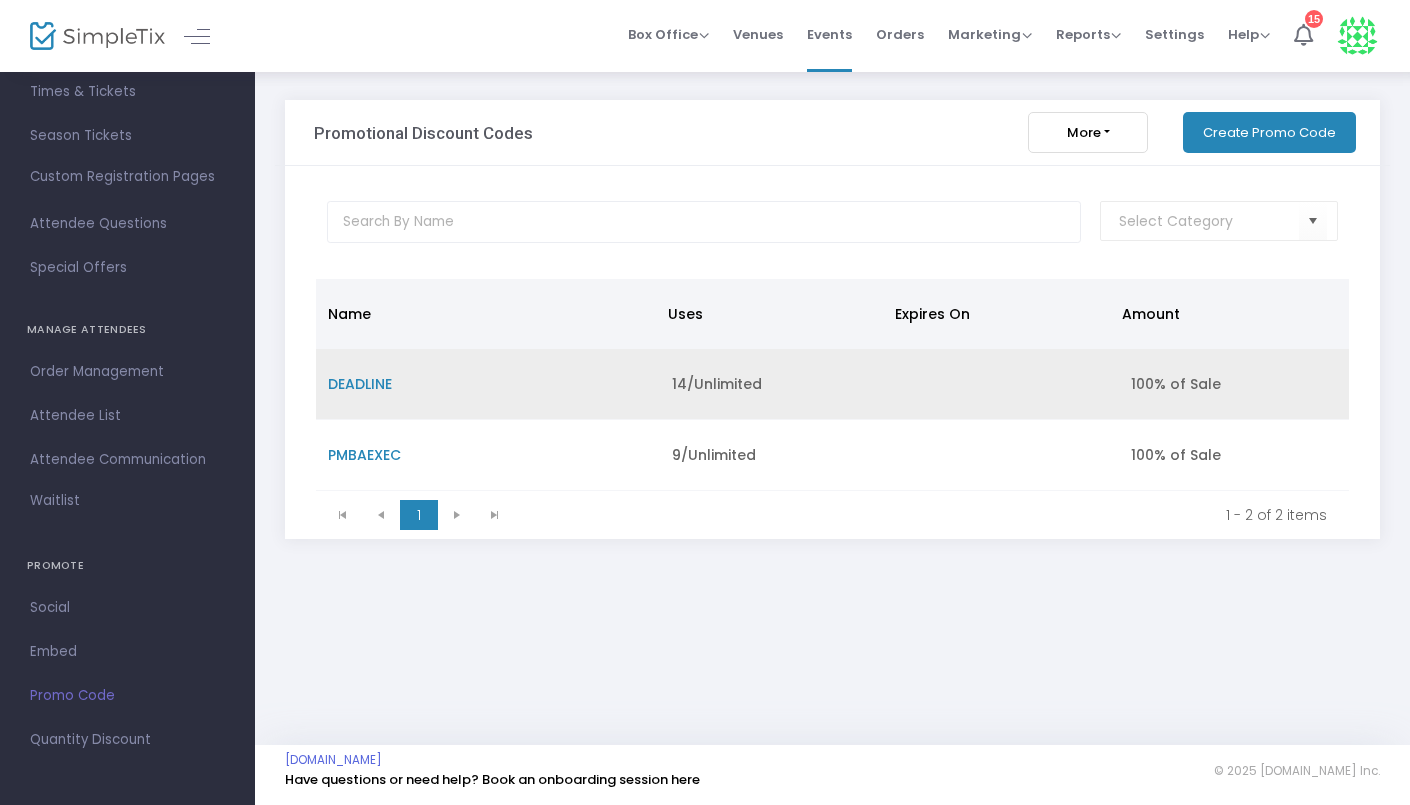 click on "14/Unlimited" 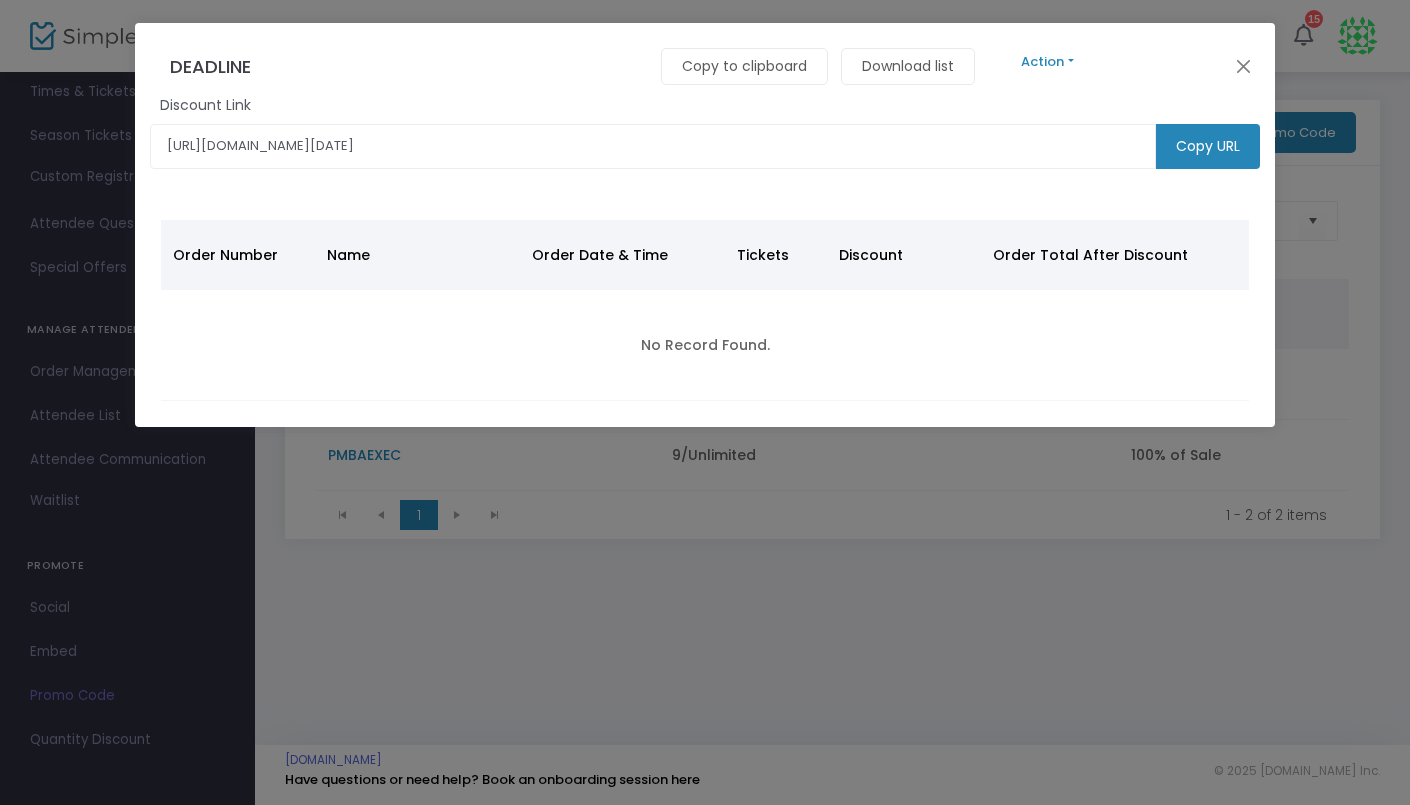 click on "Action" 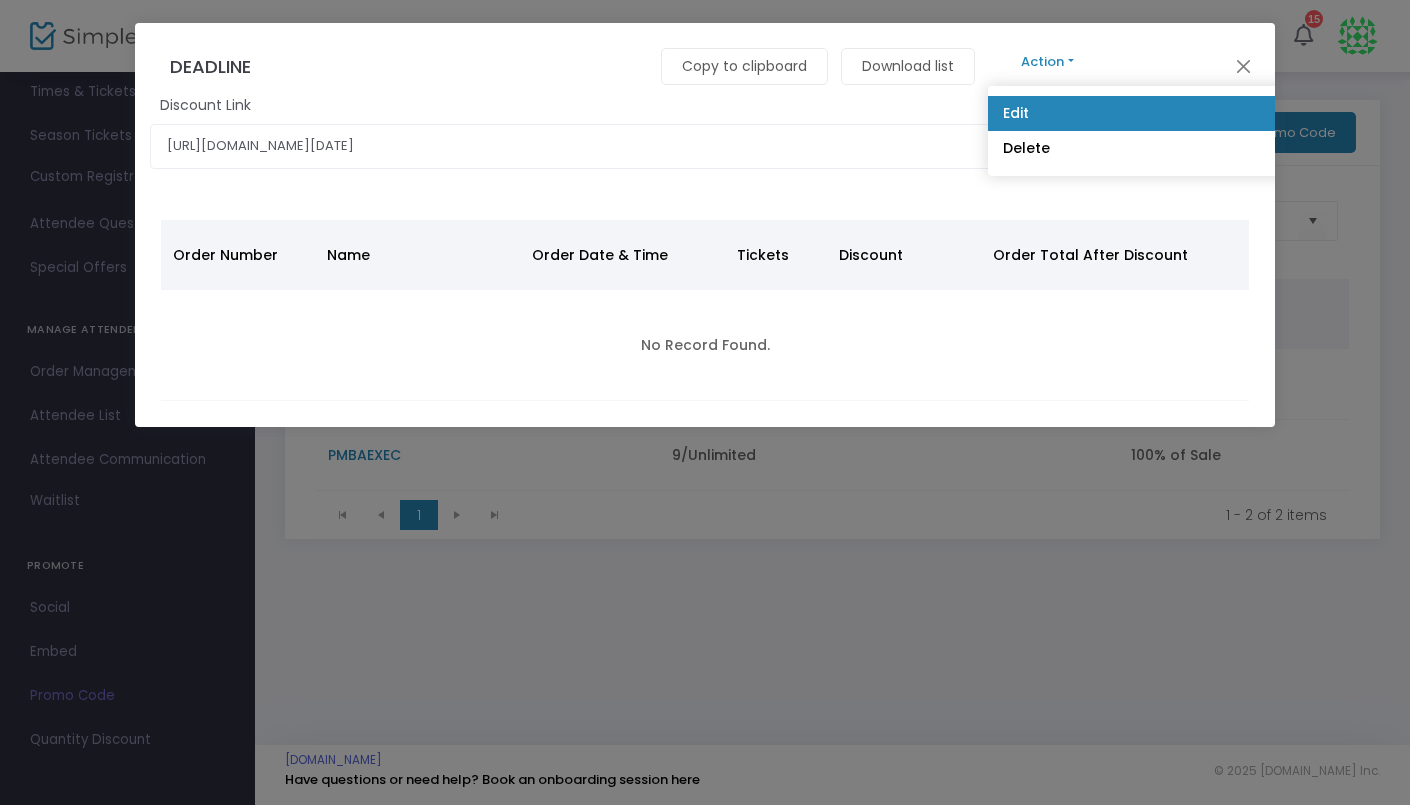 click on "Edit" 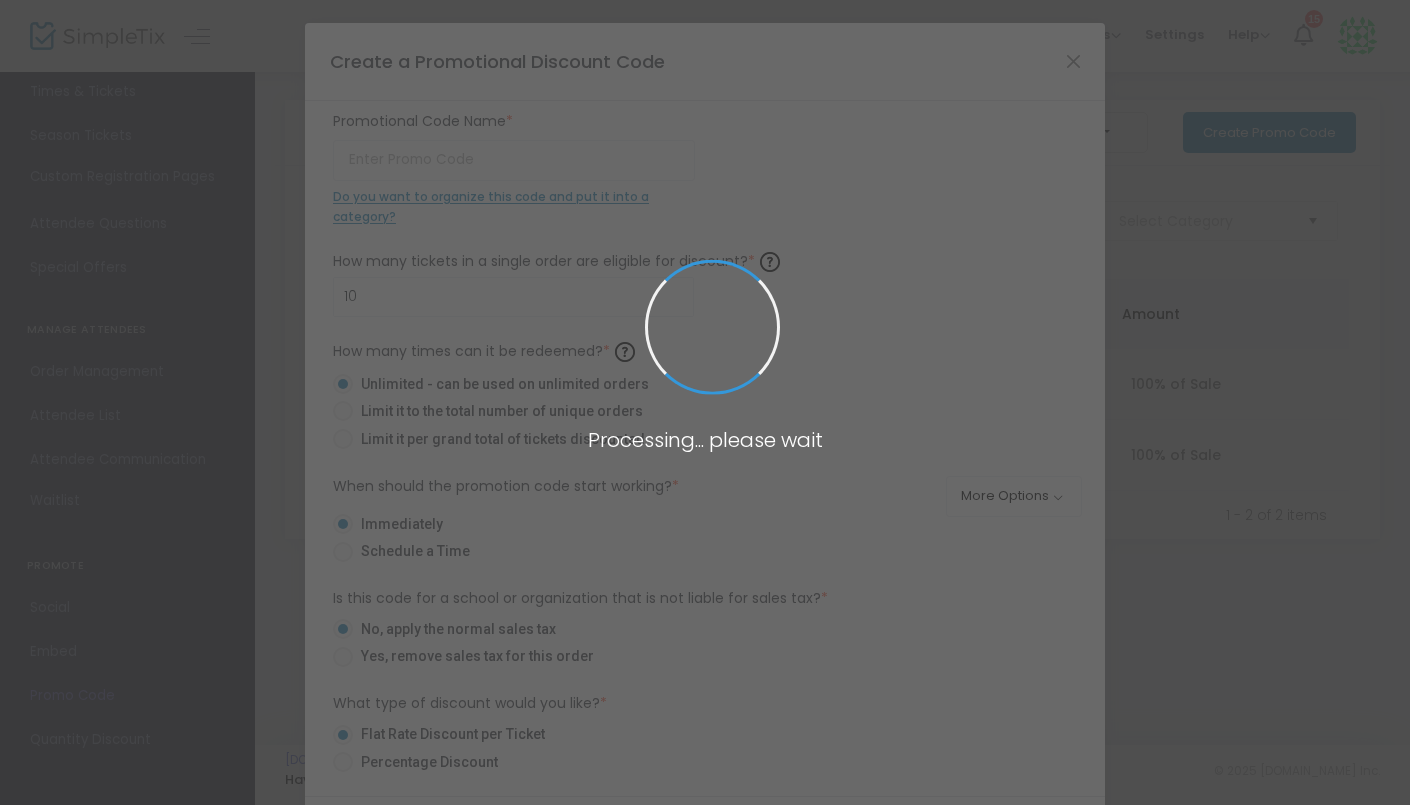 type on "DEADLINE" 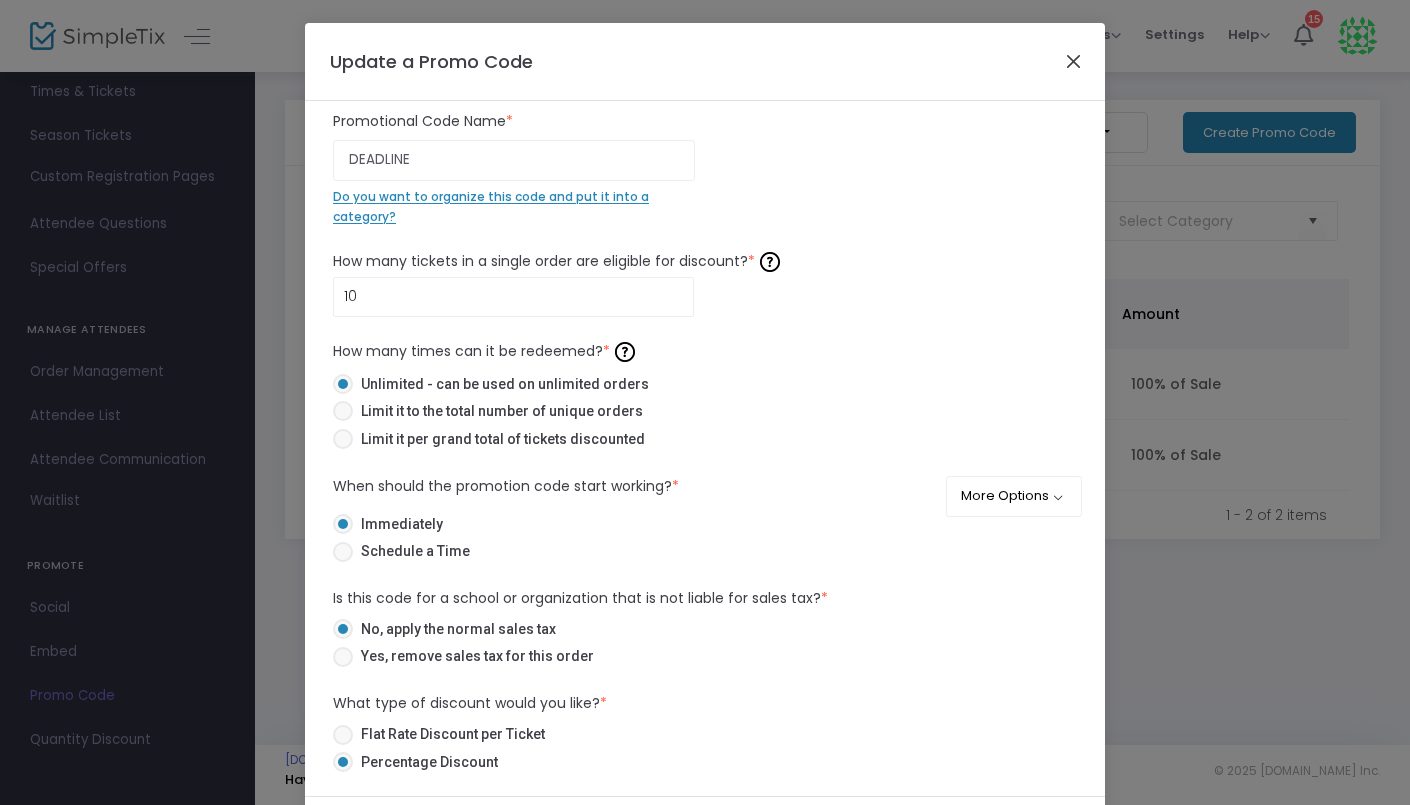 click 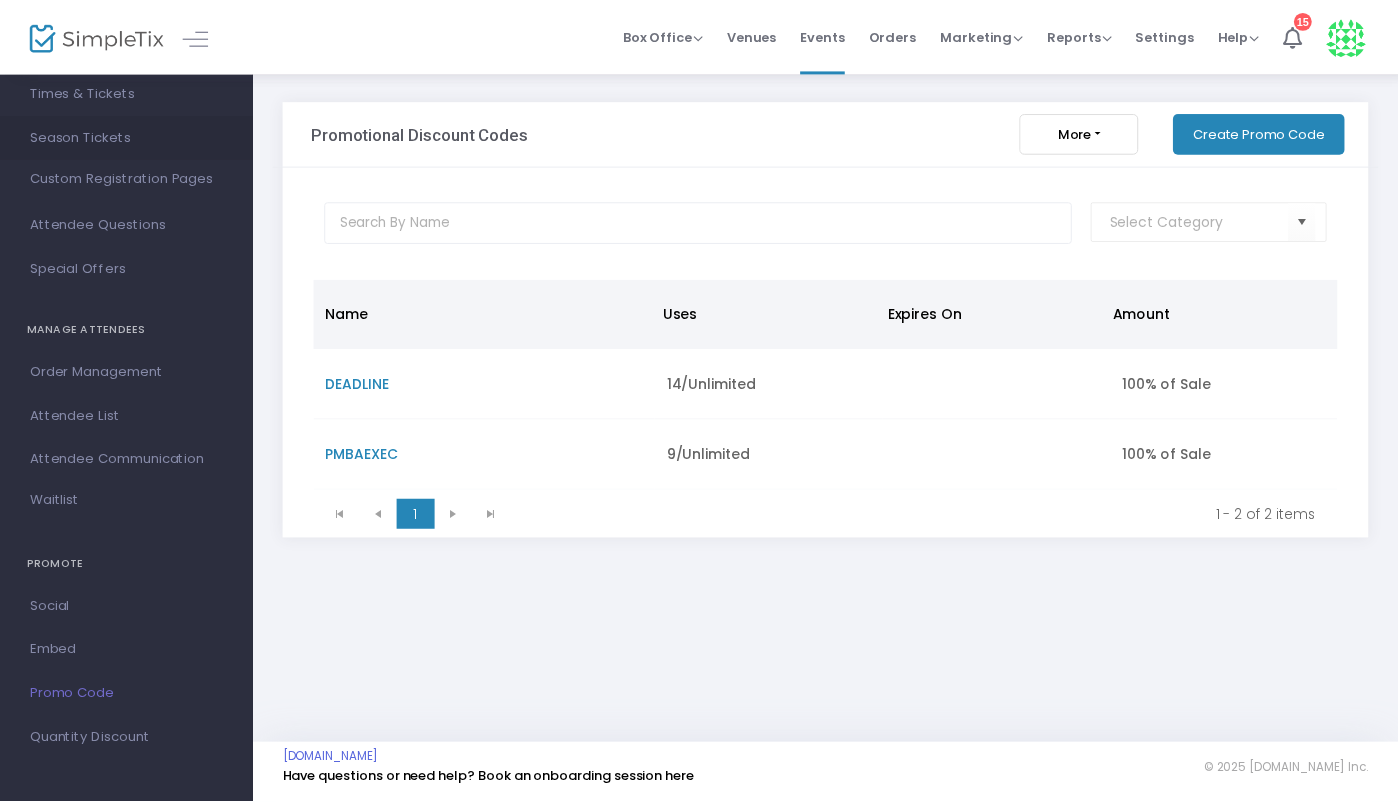 scroll, scrollTop: 0, scrollLeft: 0, axis: both 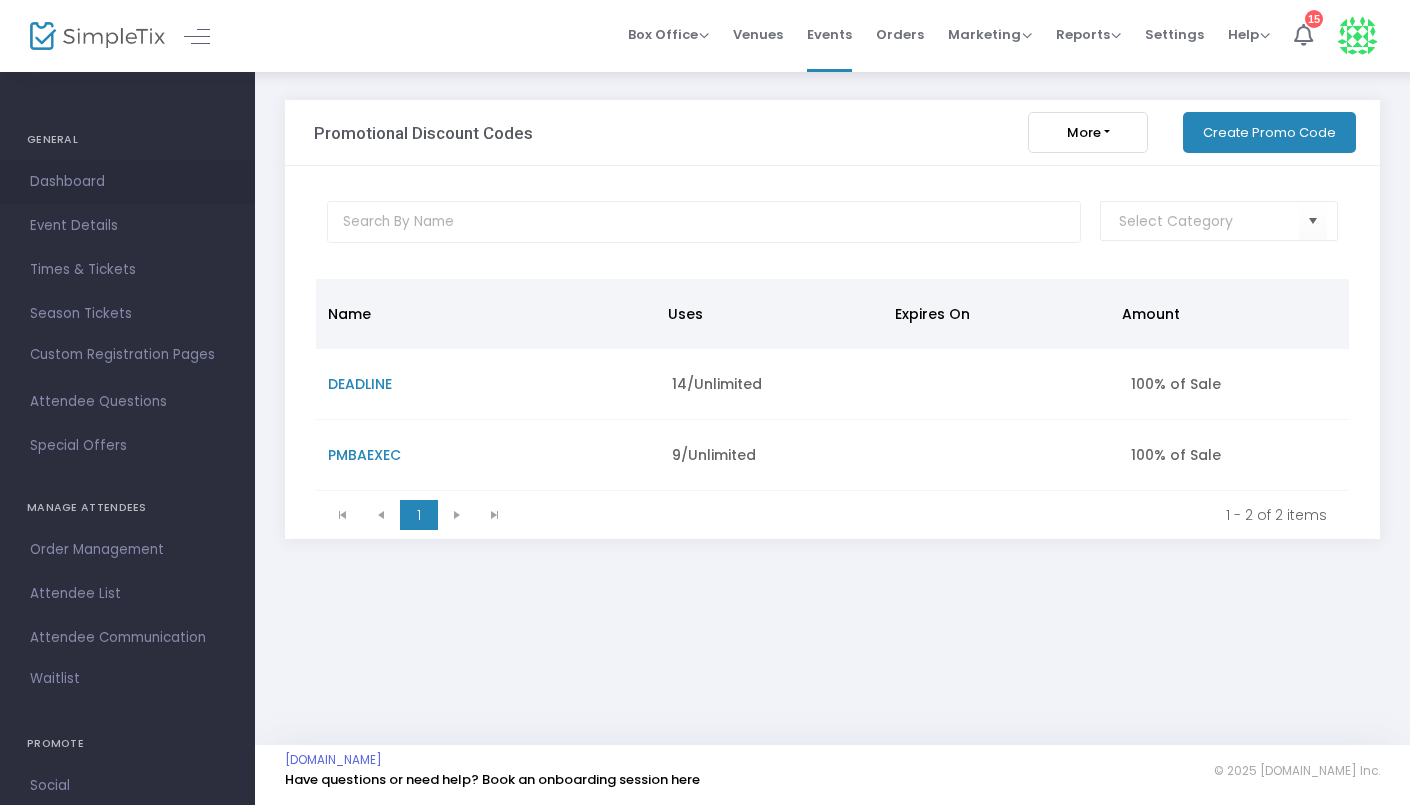 click on "Dashboard" at bounding box center (127, 182) 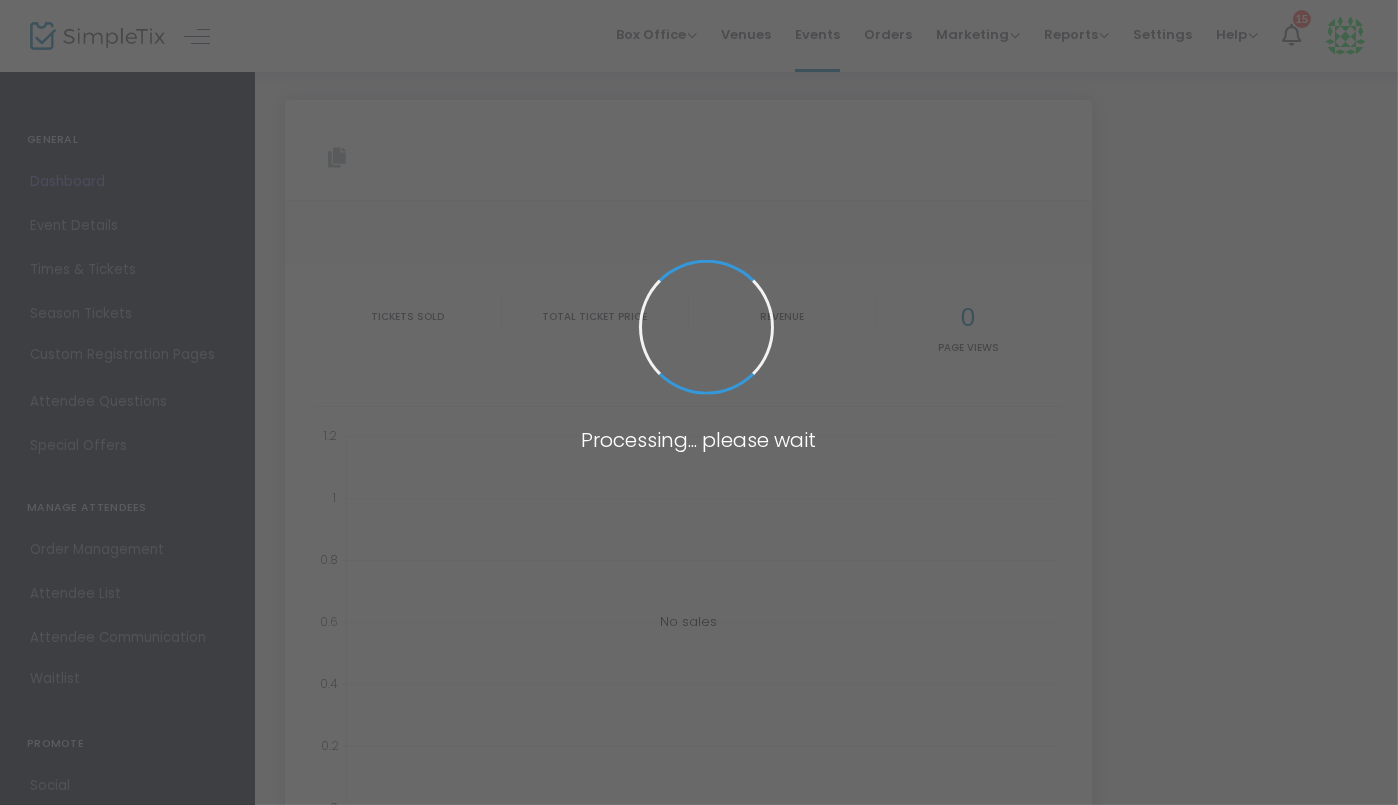 type on "https://www.simpletix.com/e/pmba-family-day-tickets-222229" 